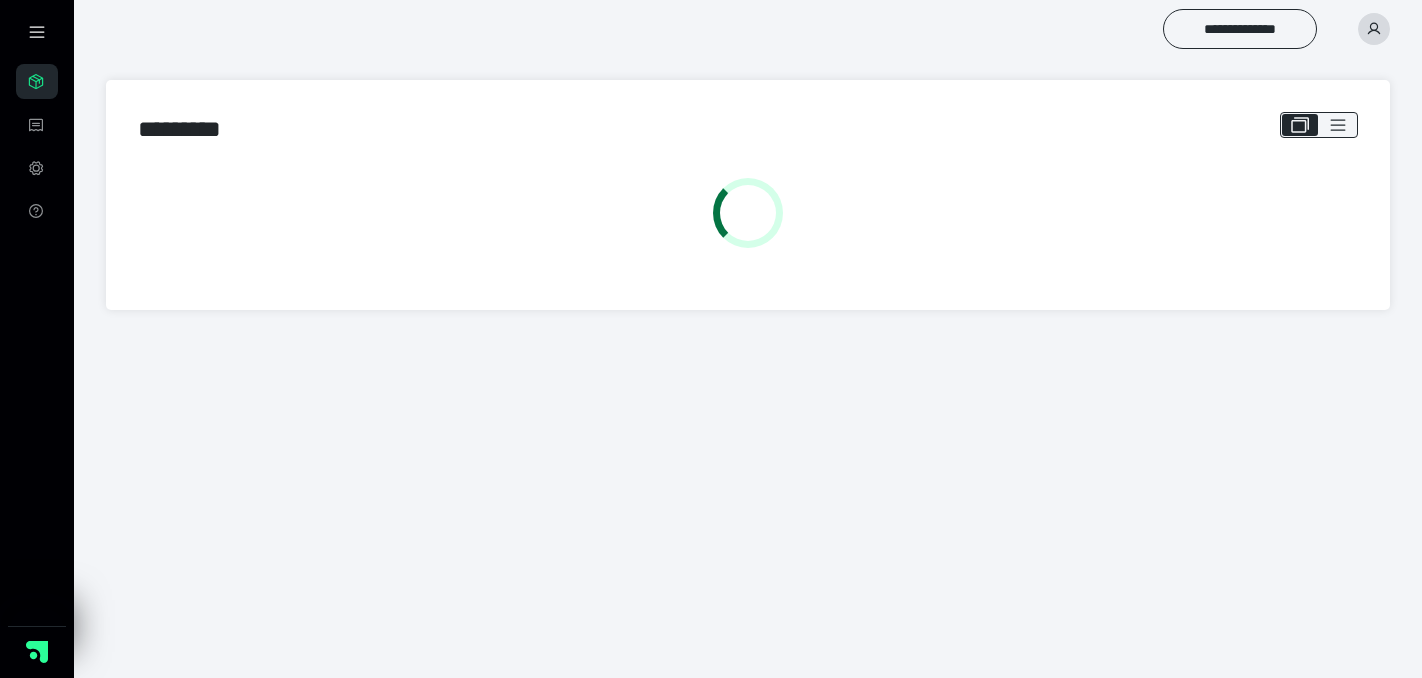 scroll, scrollTop: 0, scrollLeft: 0, axis: both 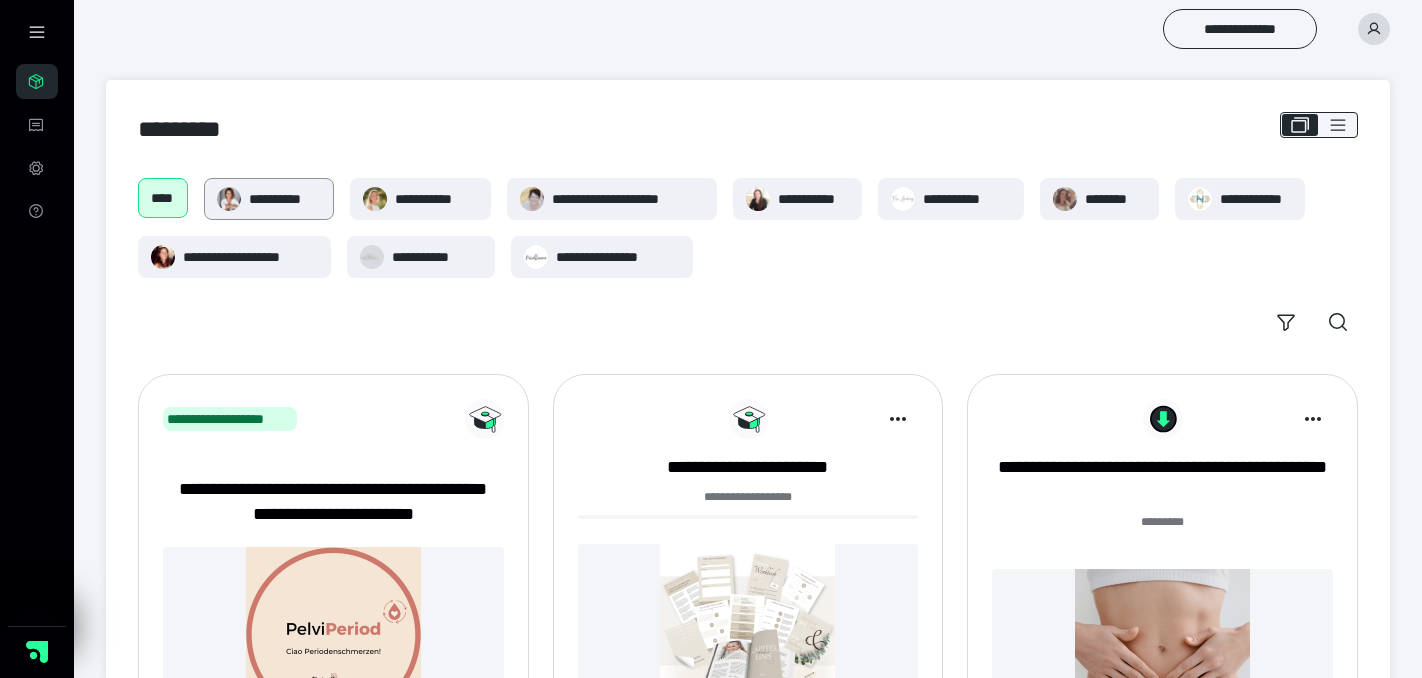 click on "**********" at bounding box center [285, 199] 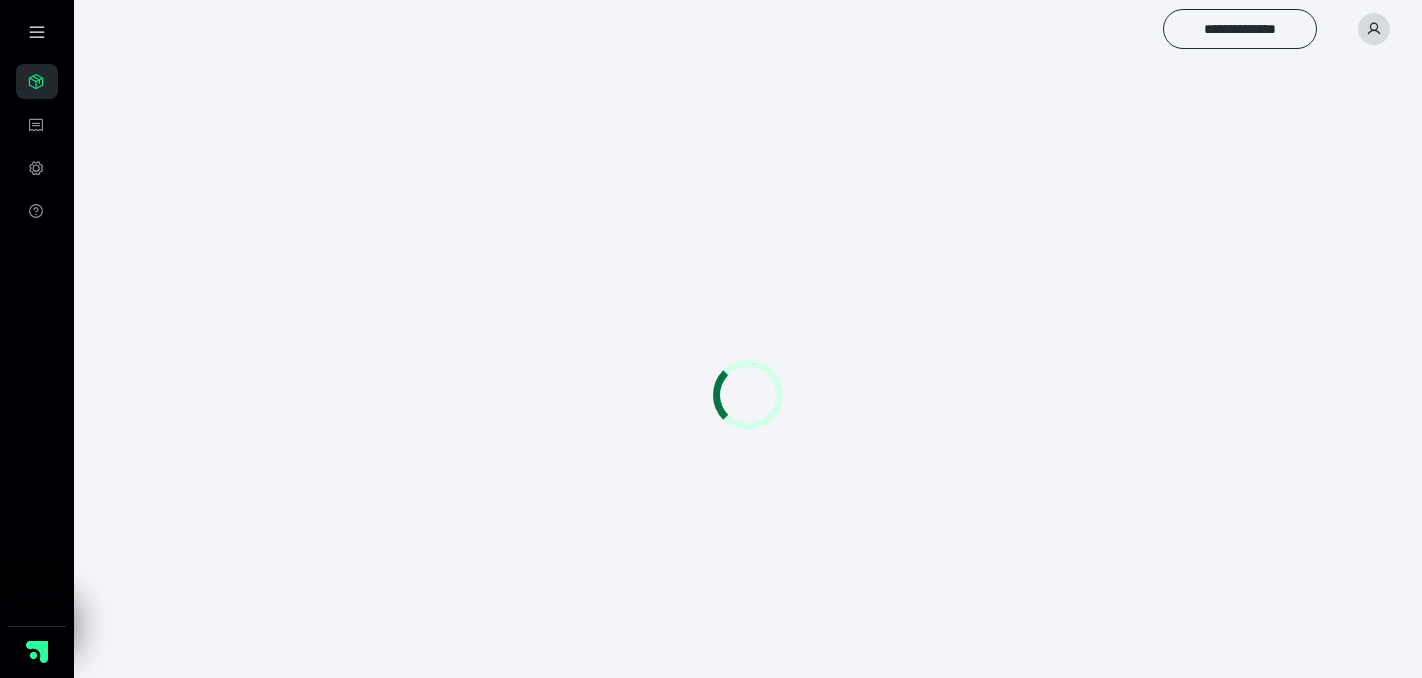 scroll, scrollTop: 0, scrollLeft: 0, axis: both 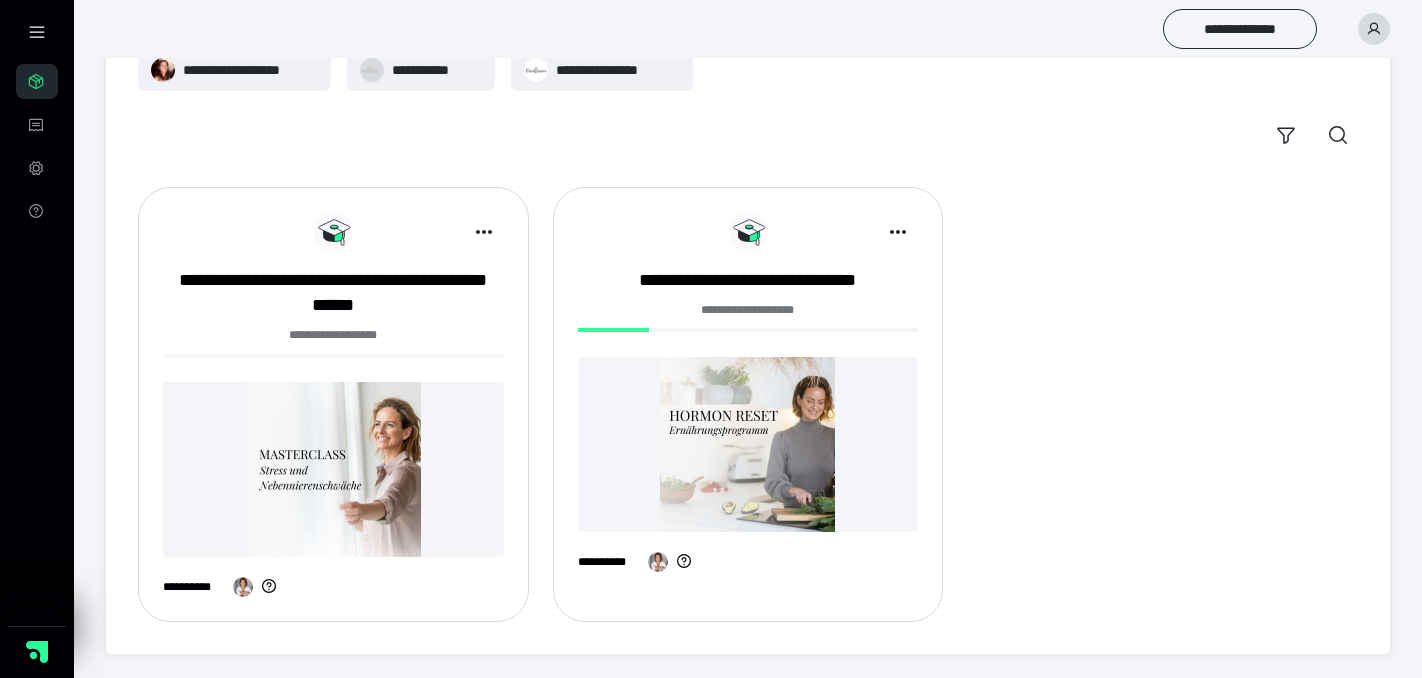 click at bounding box center [748, 444] 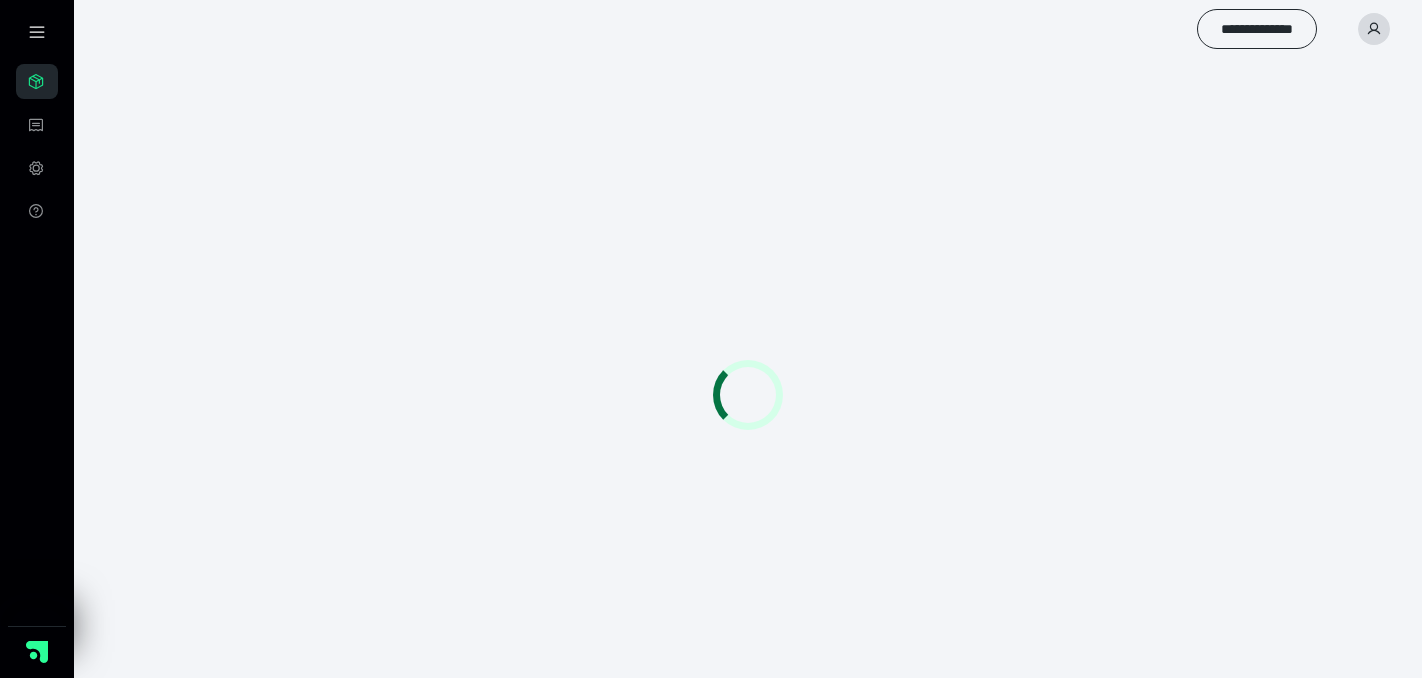 scroll, scrollTop: 0, scrollLeft: 0, axis: both 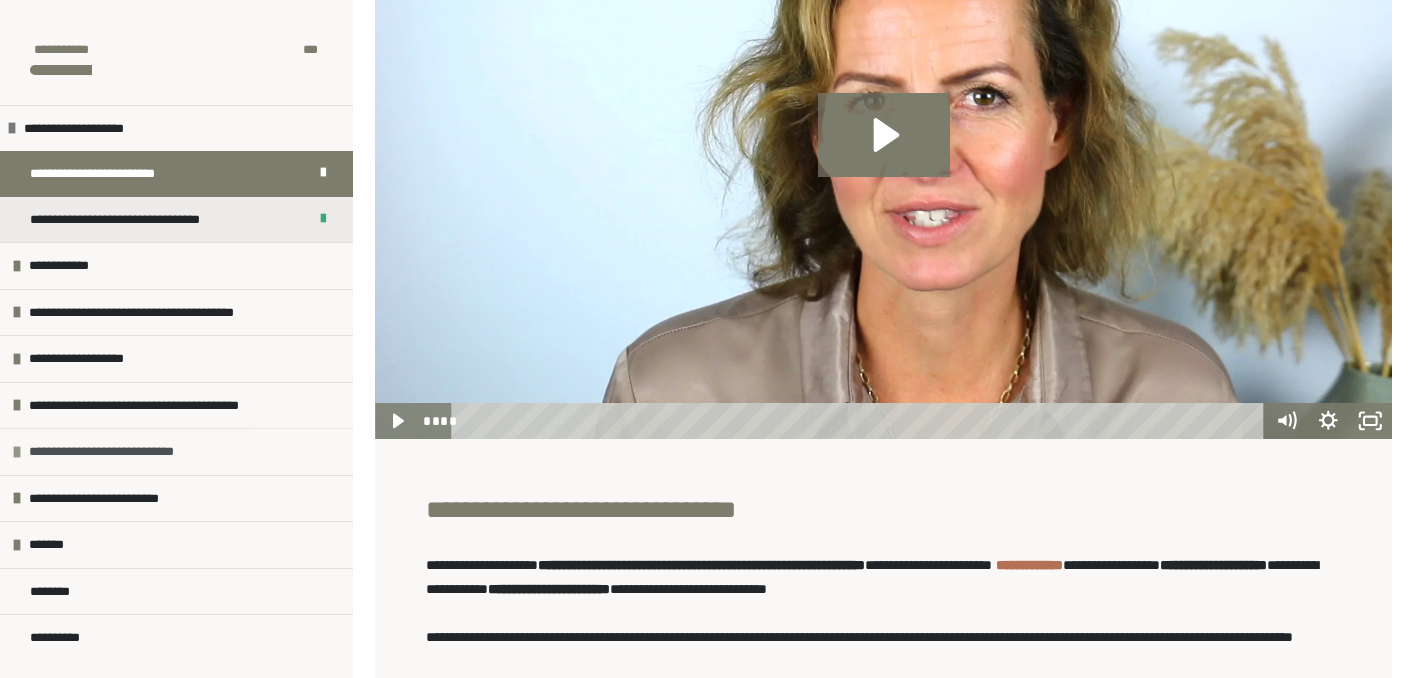 click on "**********" at bounding box center (120, 452) 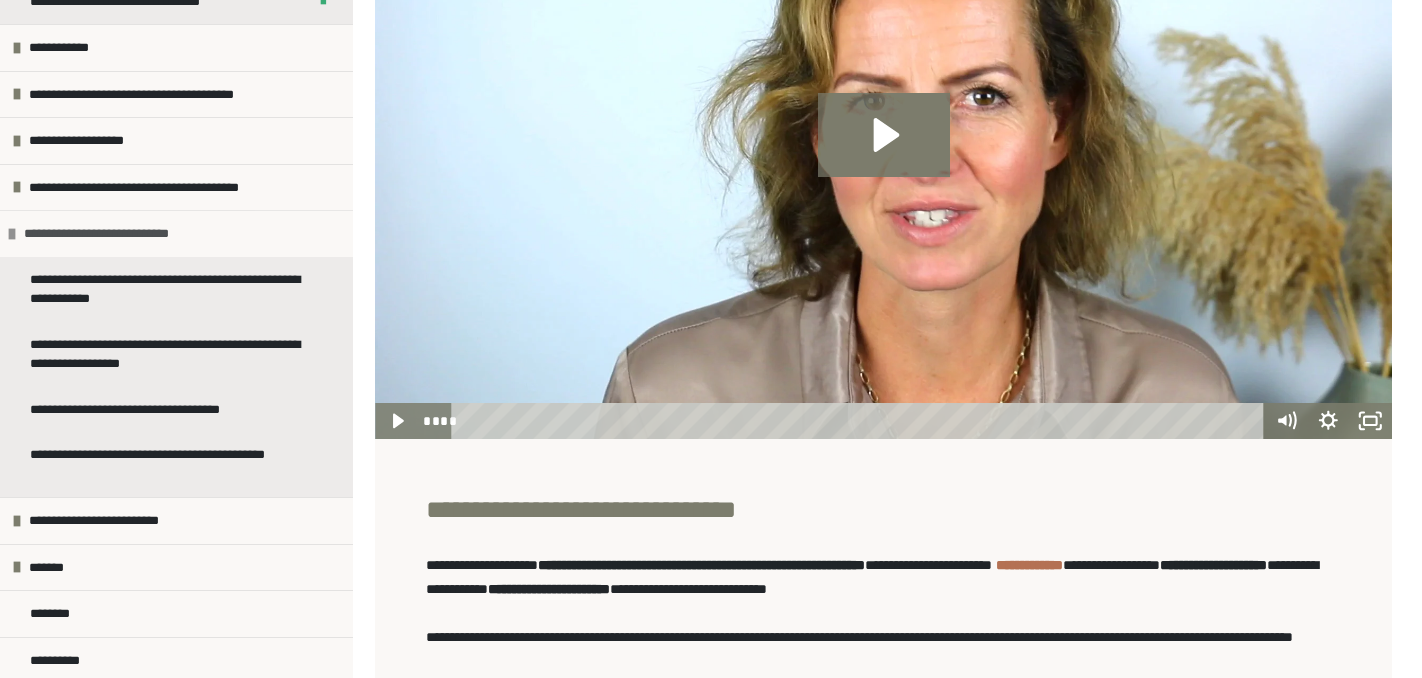 scroll, scrollTop: 217, scrollLeft: 0, axis: vertical 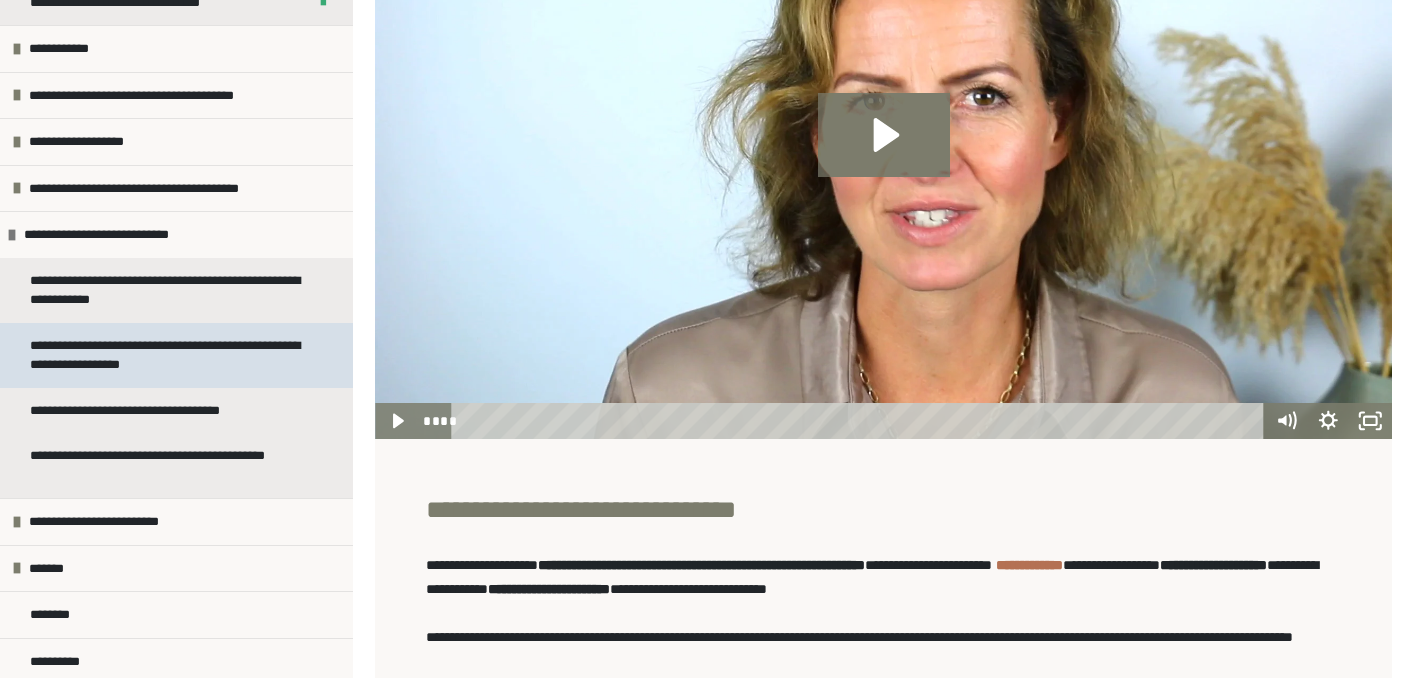 click on "**********" at bounding box center (168, 355) 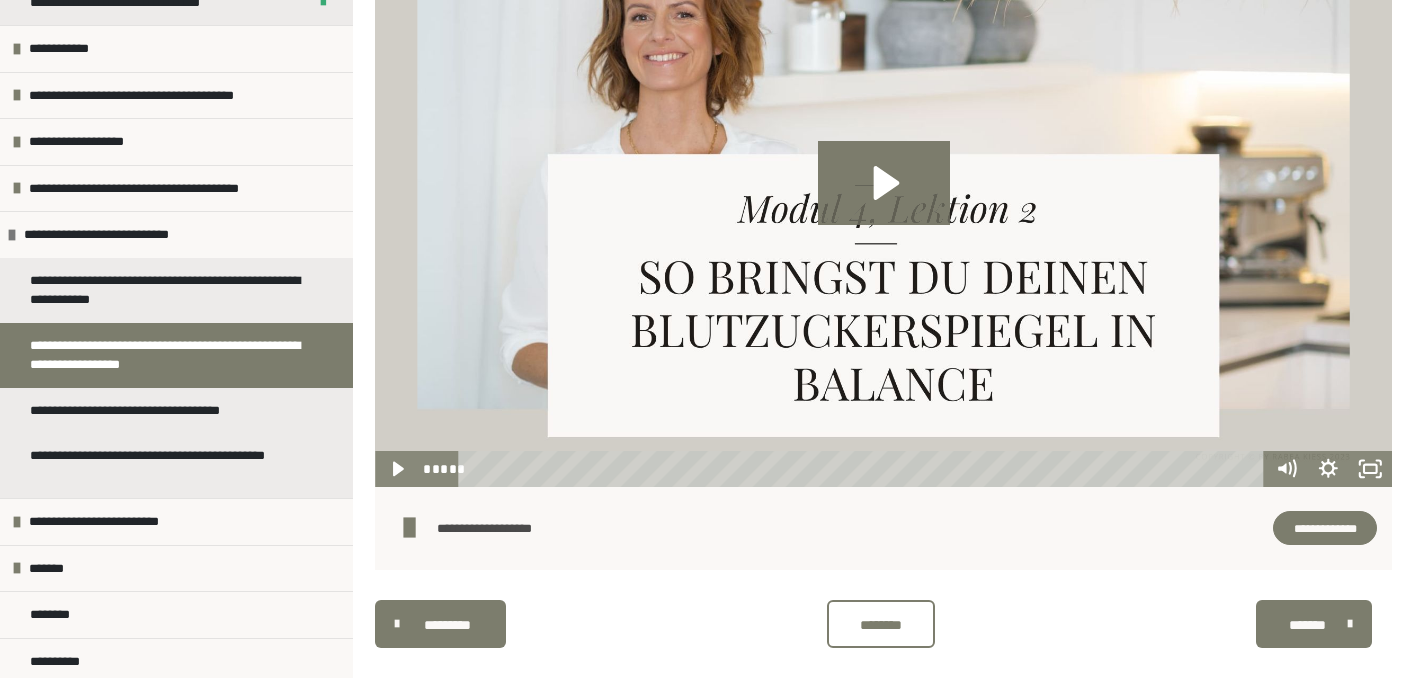 scroll, scrollTop: 796, scrollLeft: 0, axis: vertical 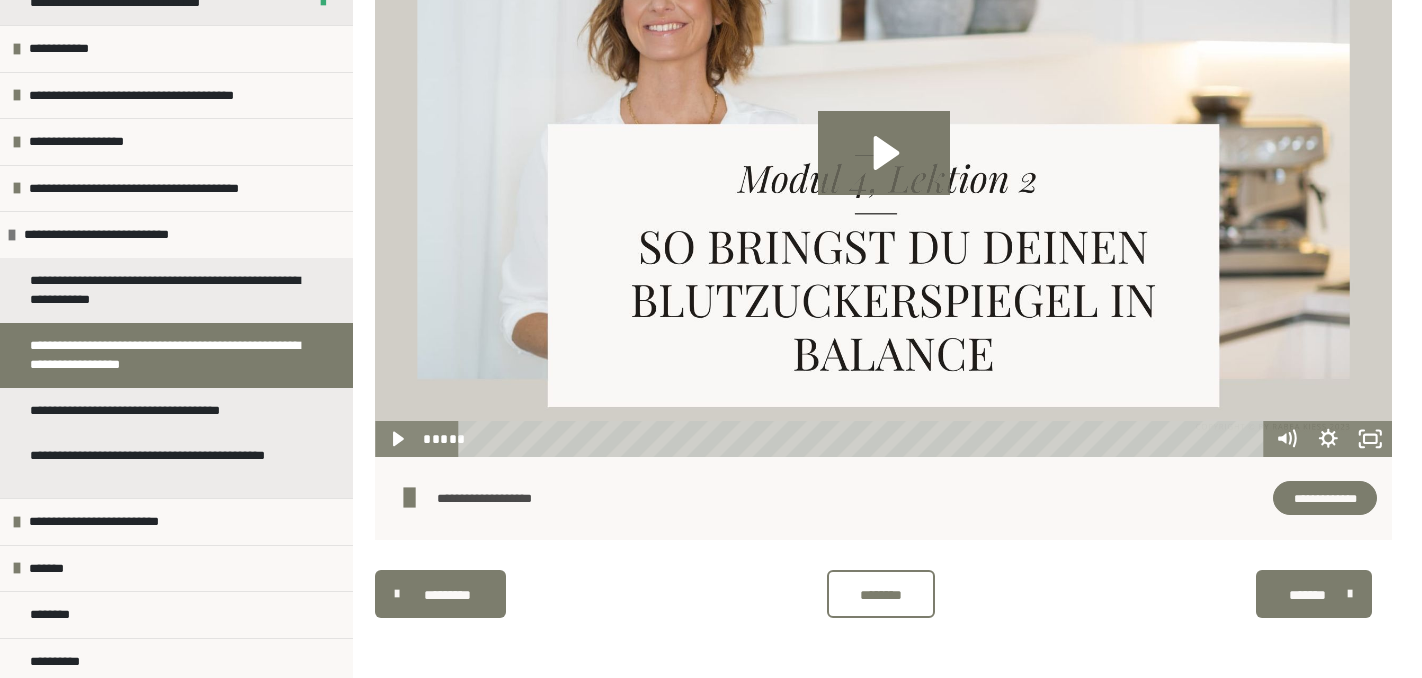 click on "**********" at bounding box center (1325, 498) 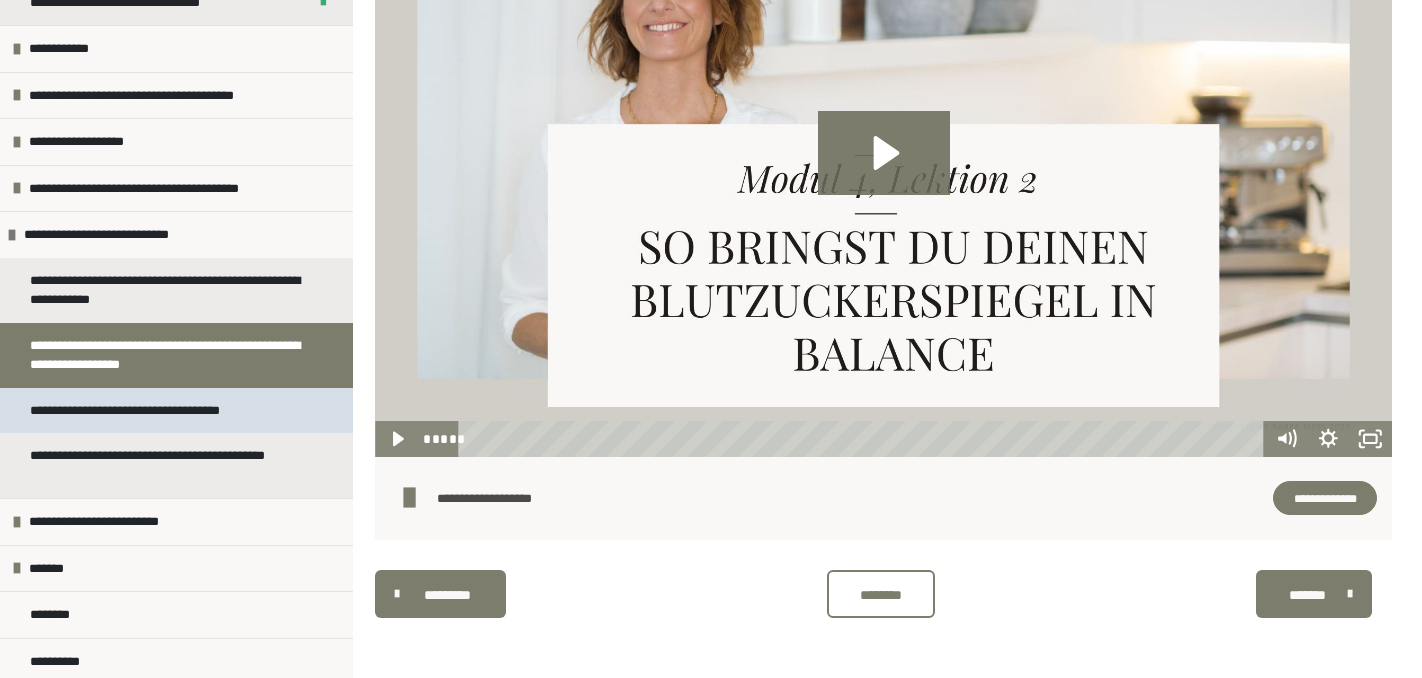 click on "**********" at bounding box center [155, 411] 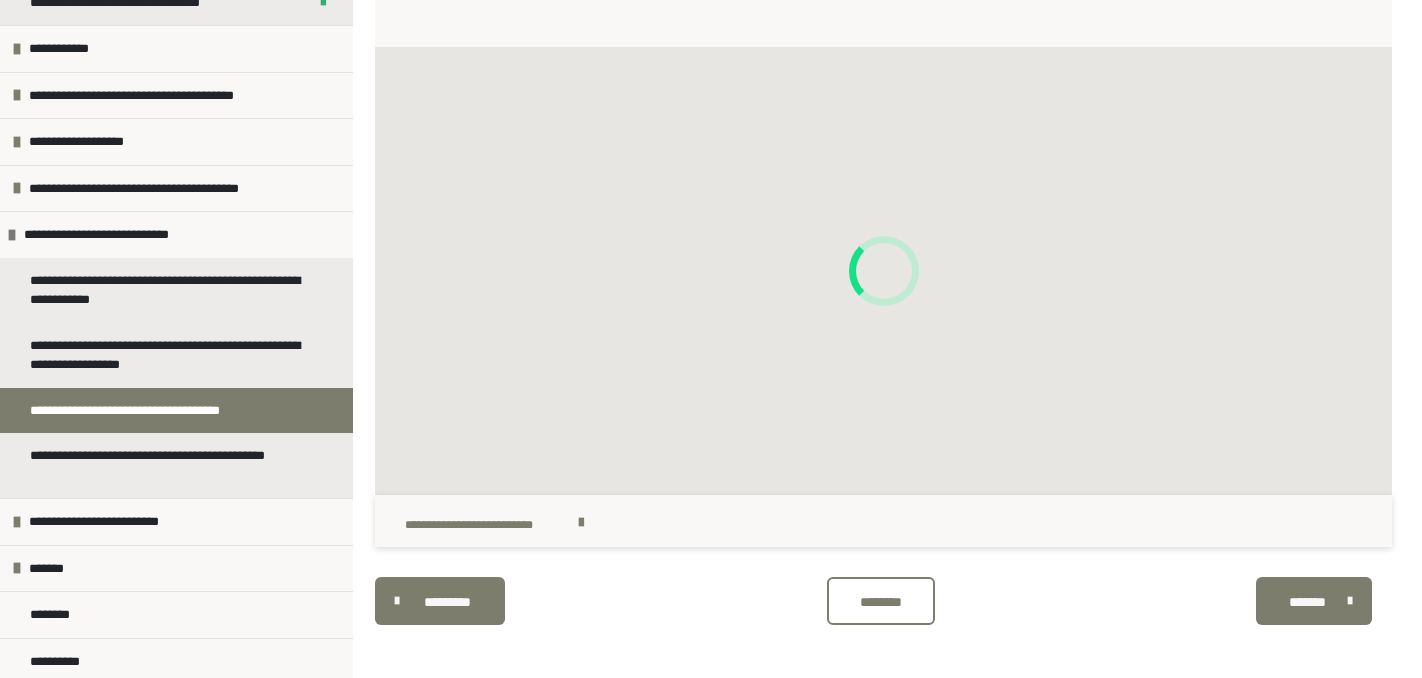 scroll, scrollTop: 539, scrollLeft: 0, axis: vertical 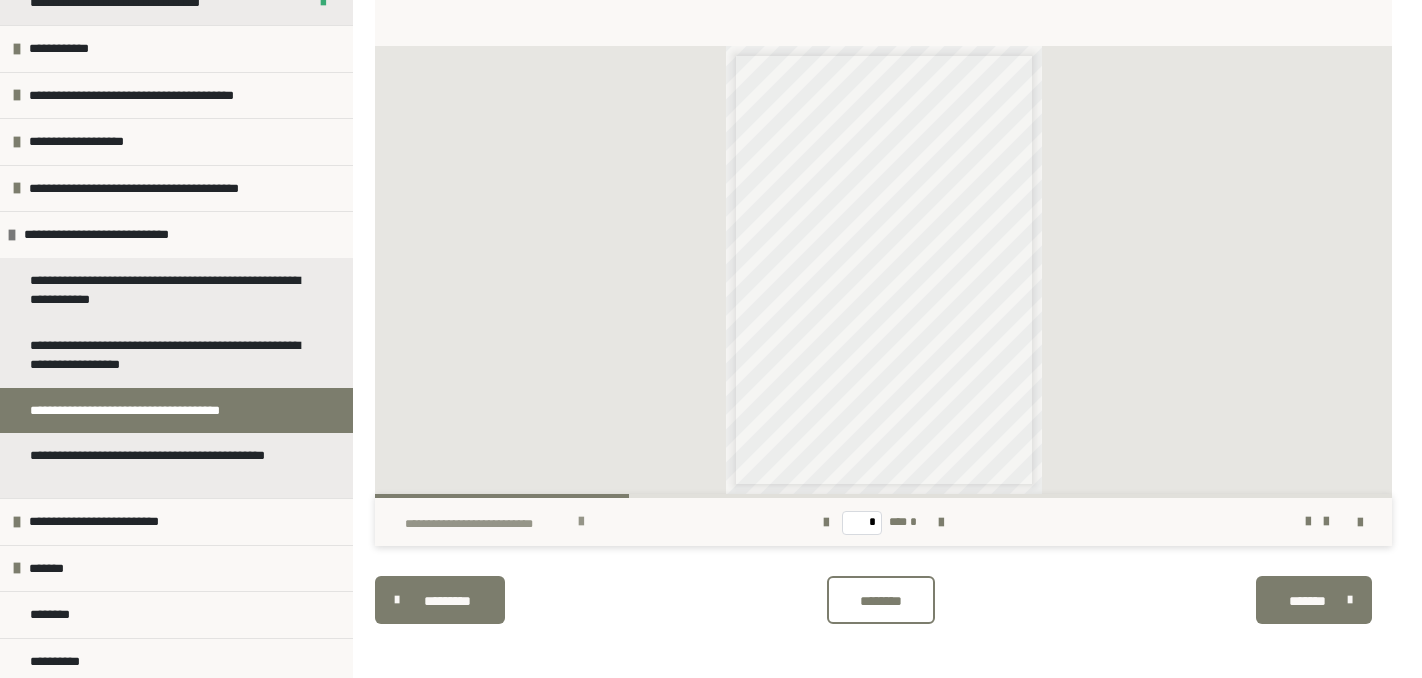 click at bounding box center (581, 522) 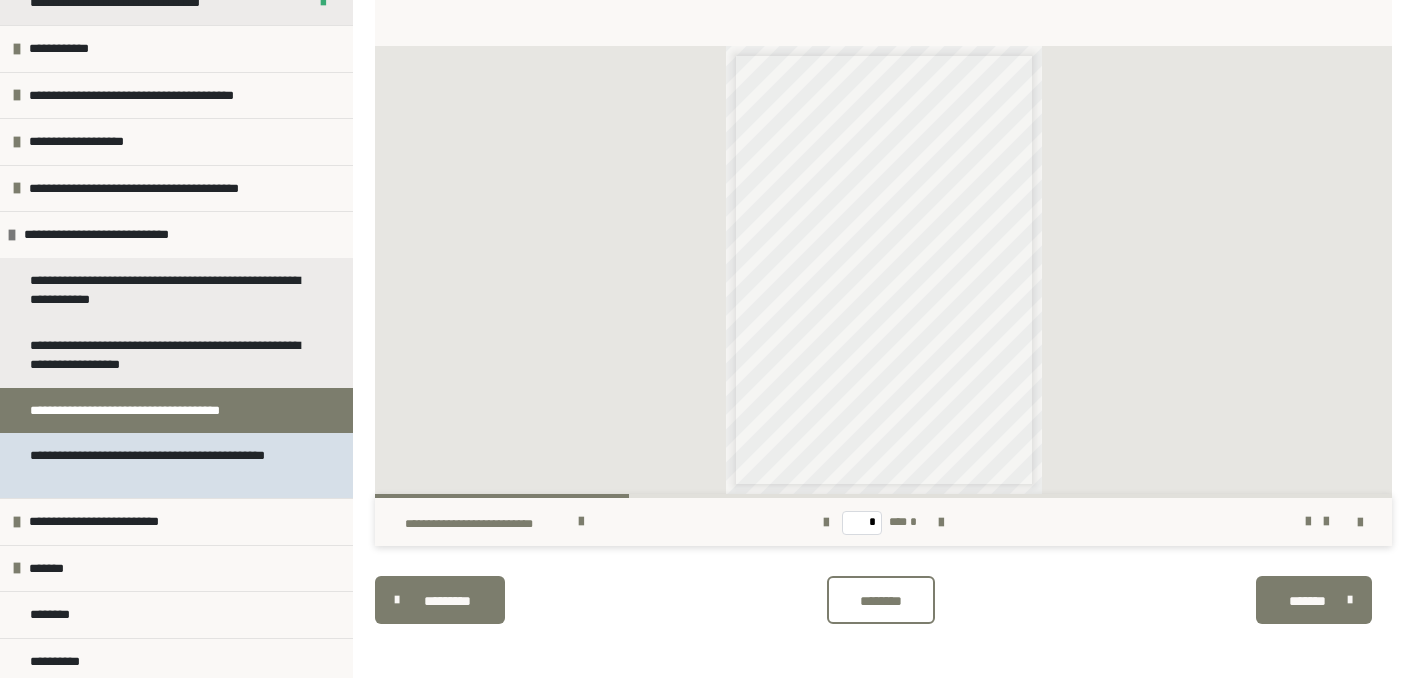 click on "**********" at bounding box center [168, 465] 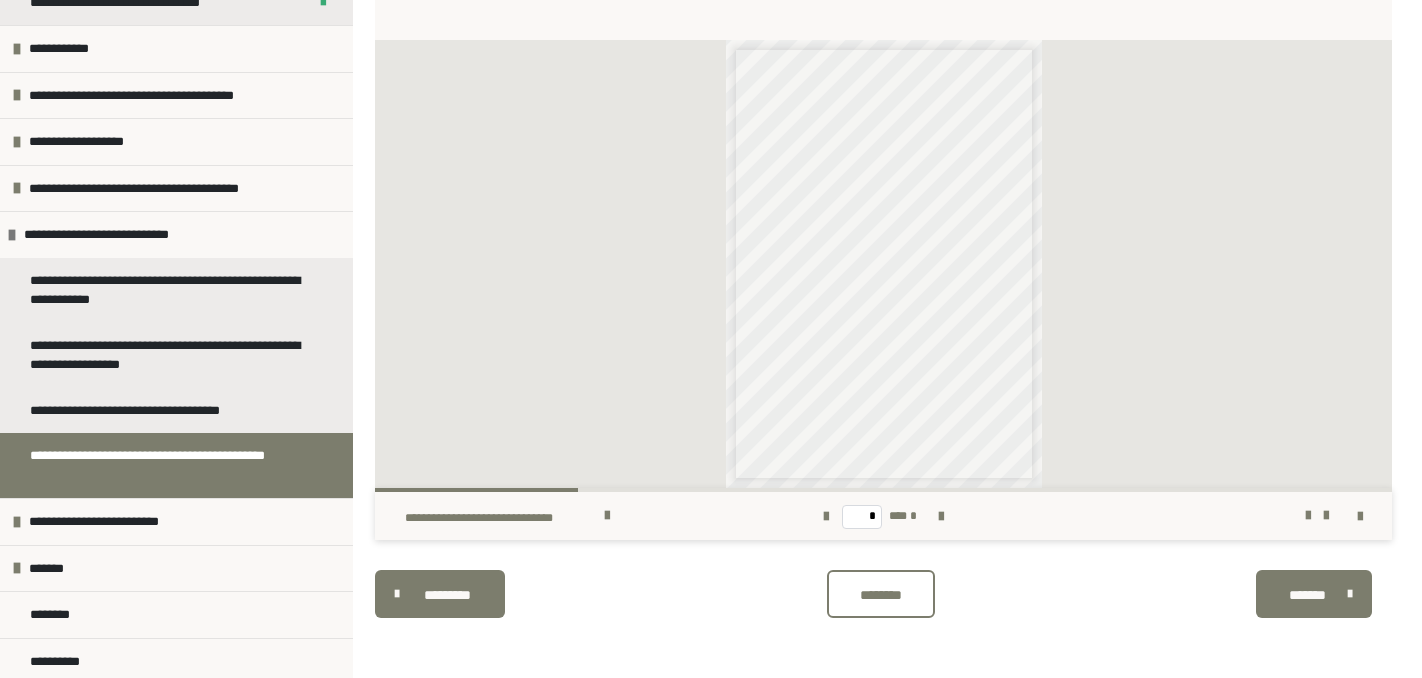 scroll, scrollTop: 583, scrollLeft: 0, axis: vertical 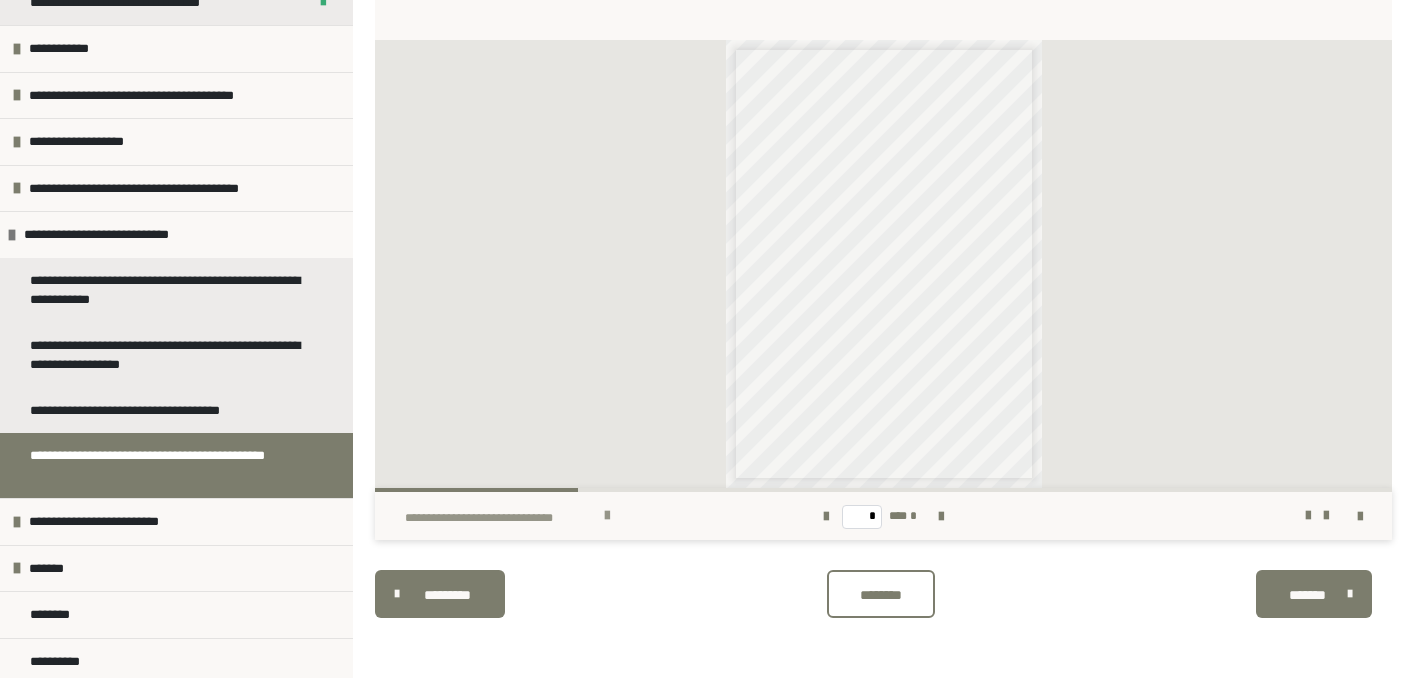 click at bounding box center (607, 516) 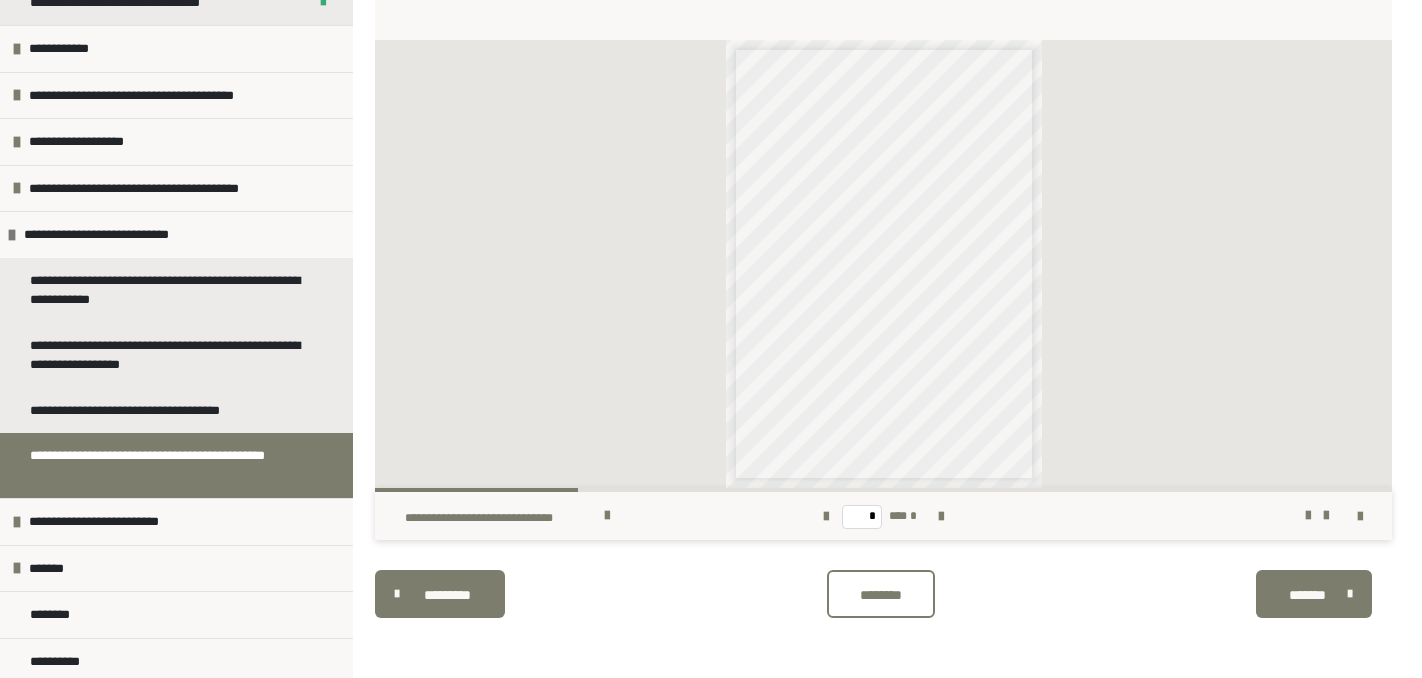 scroll, scrollTop: 218, scrollLeft: 0, axis: vertical 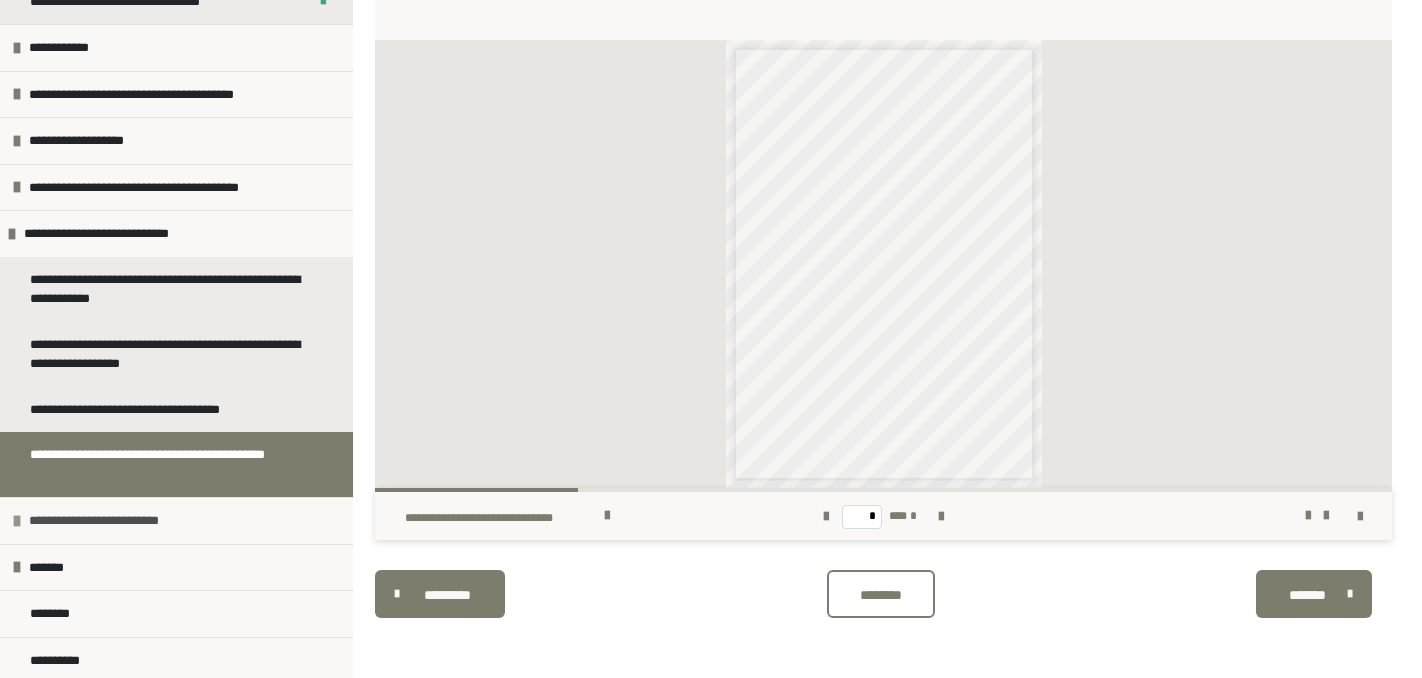 click on "**********" at bounding box center (176, 520) 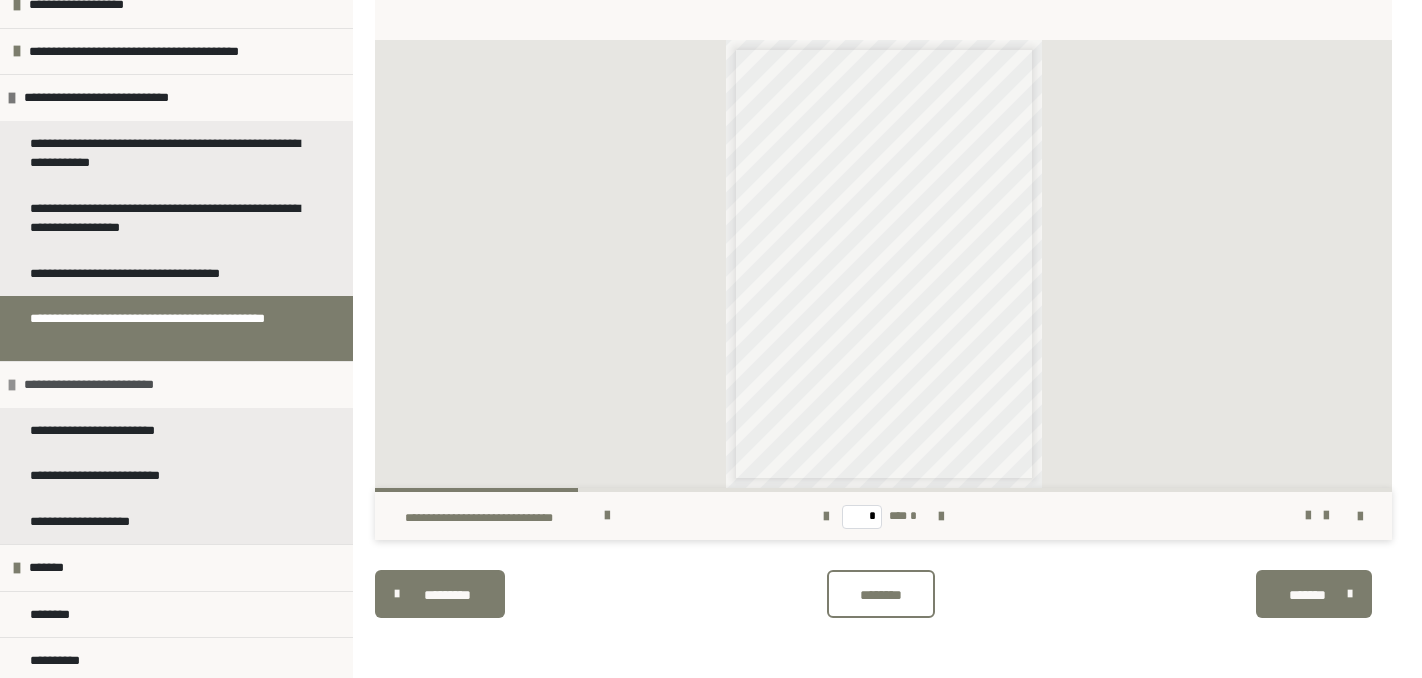 scroll, scrollTop: 354, scrollLeft: 0, axis: vertical 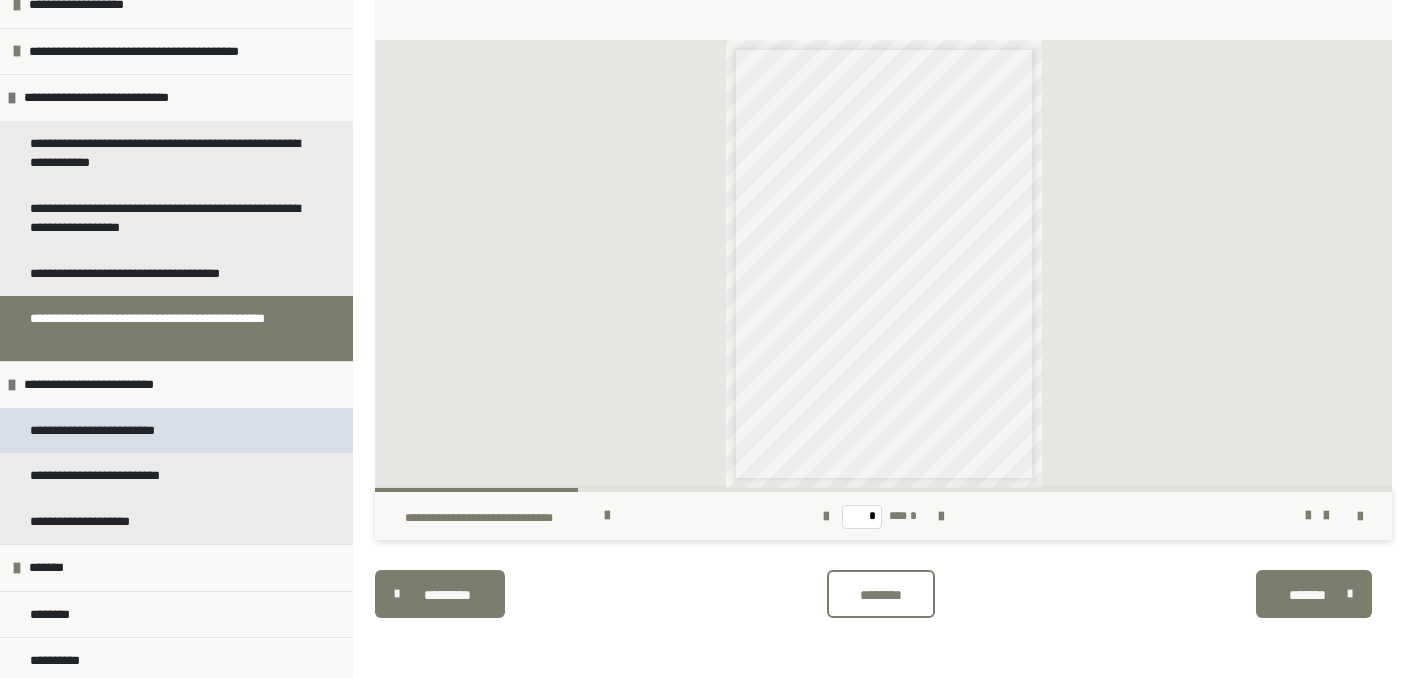 click on "**********" at bounding box center [176, 431] 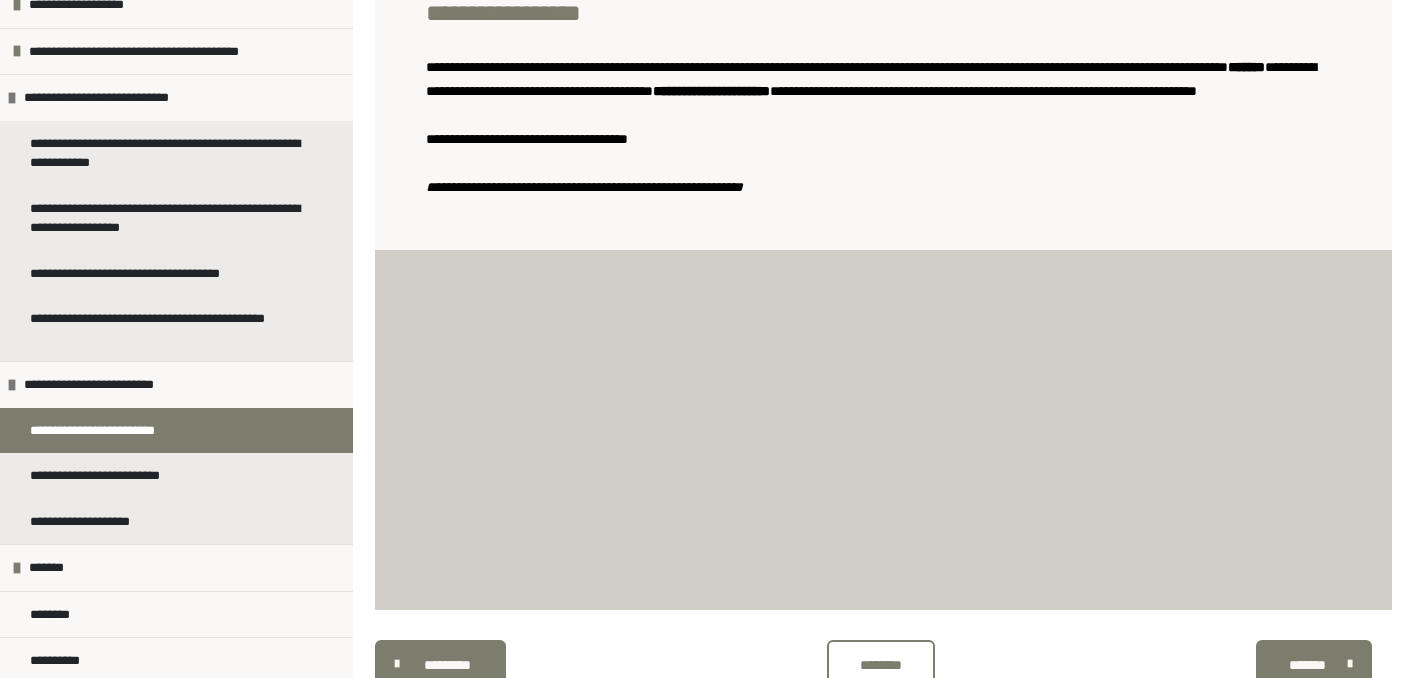 scroll, scrollTop: 478, scrollLeft: 0, axis: vertical 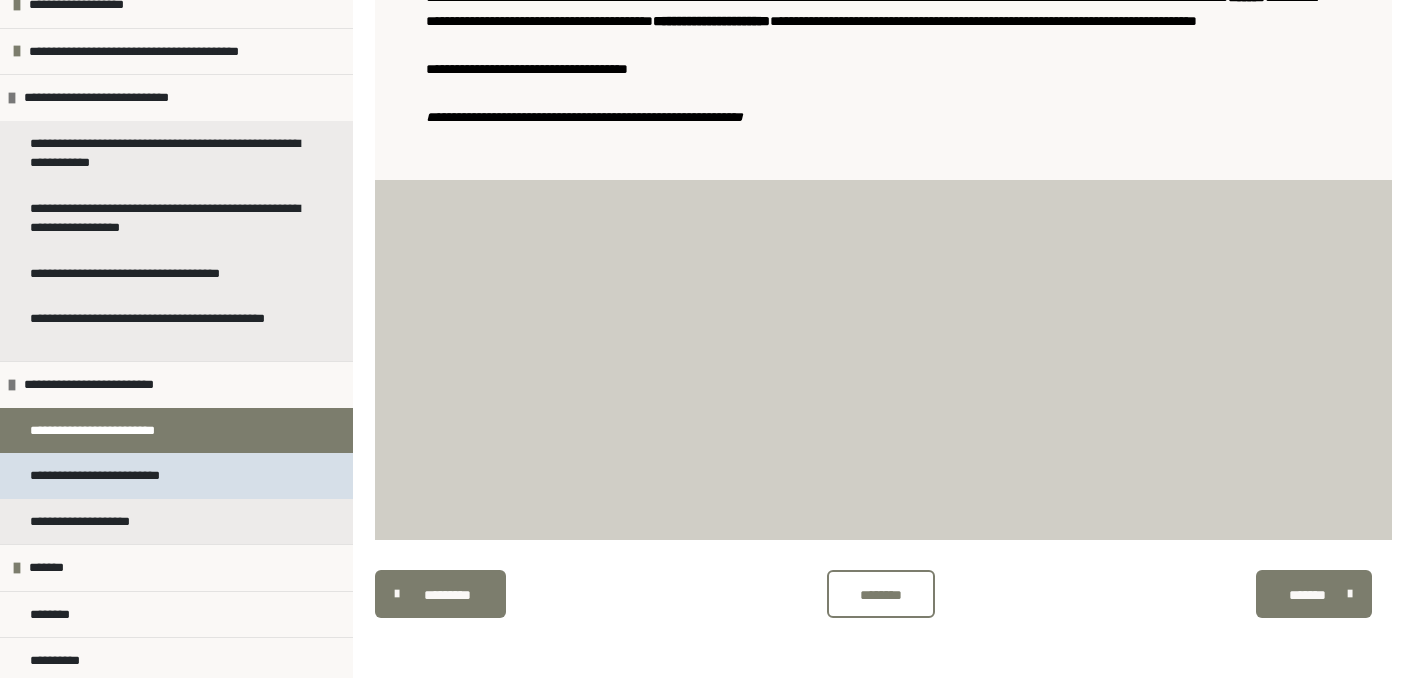 click on "**********" at bounding box center [176, 476] 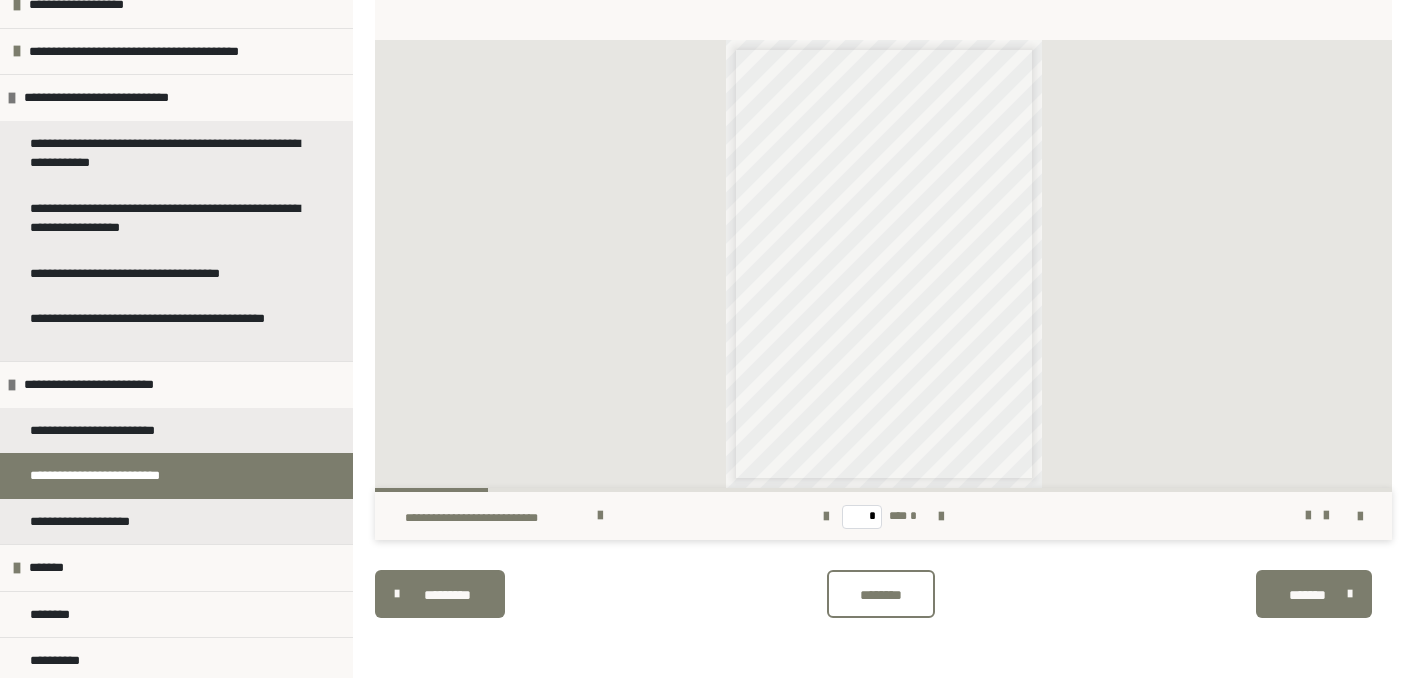 scroll, scrollTop: 545, scrollLeft: 0, axis: vertical 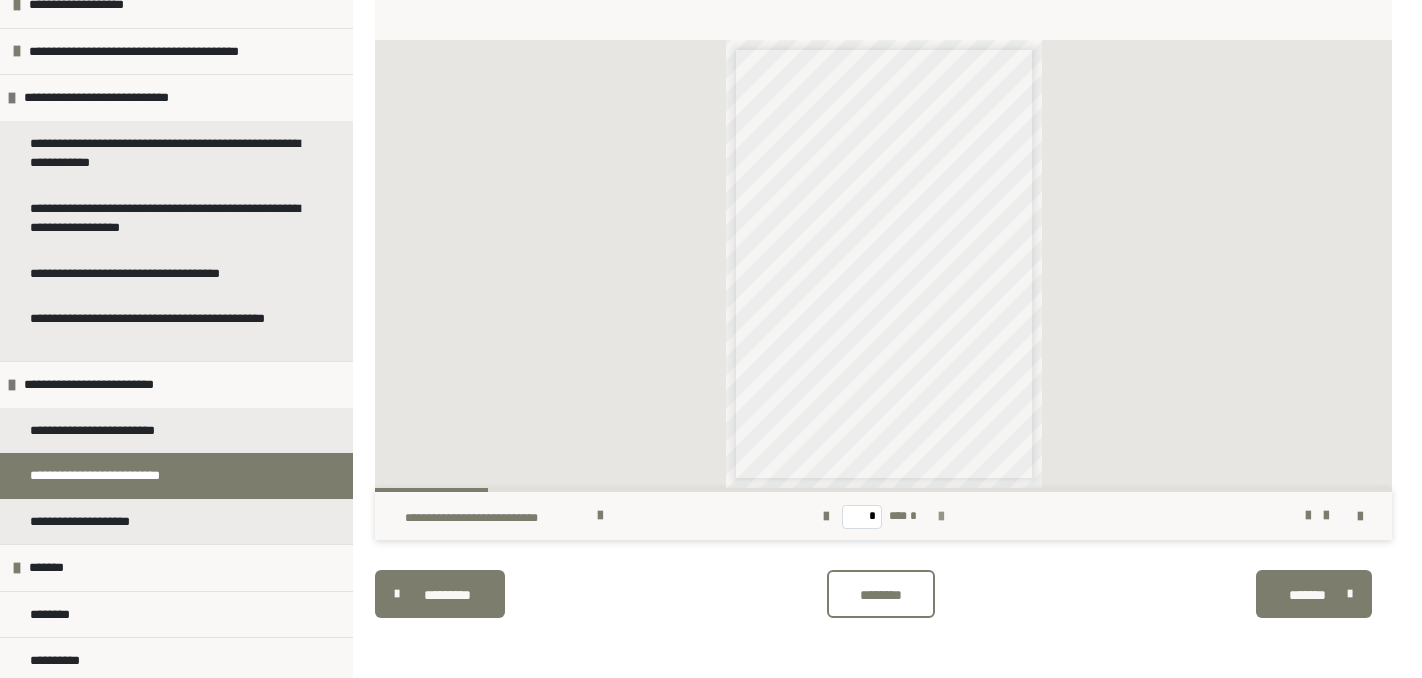 click at bounding box center [941, 517] 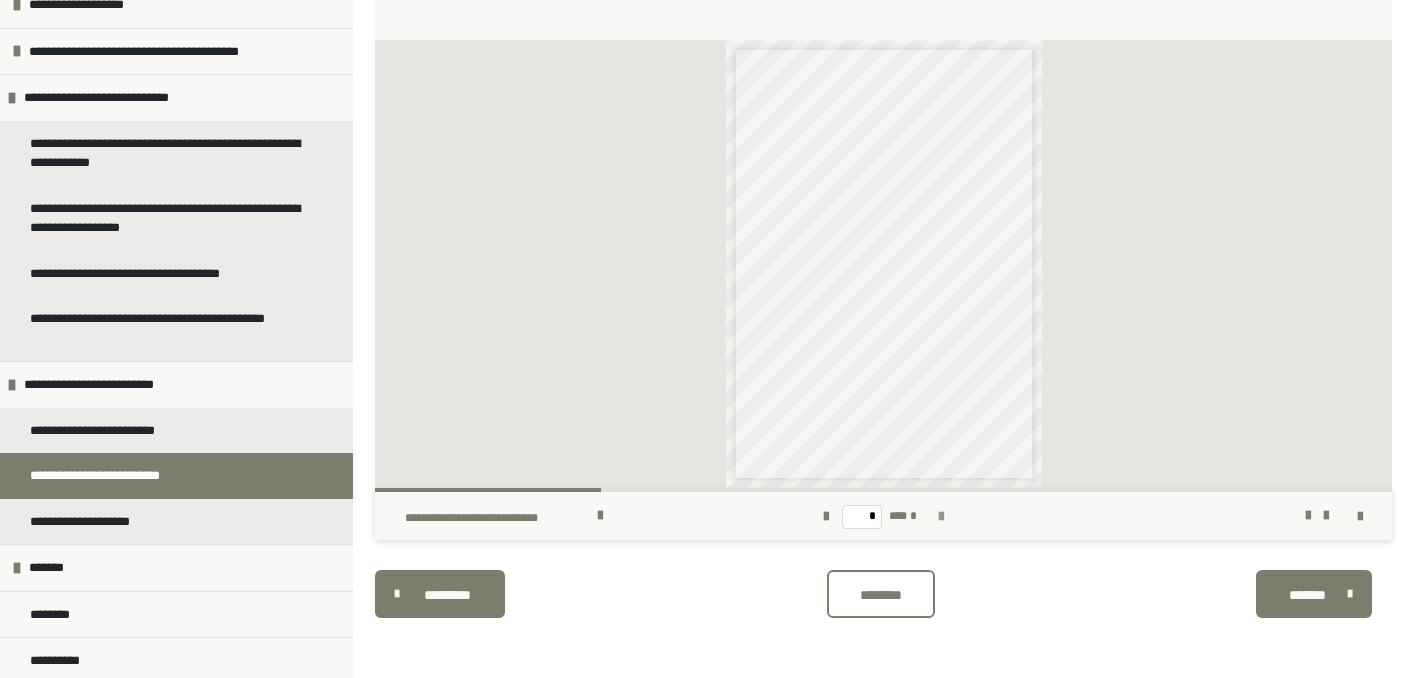 click at bounding box center [941, 517] 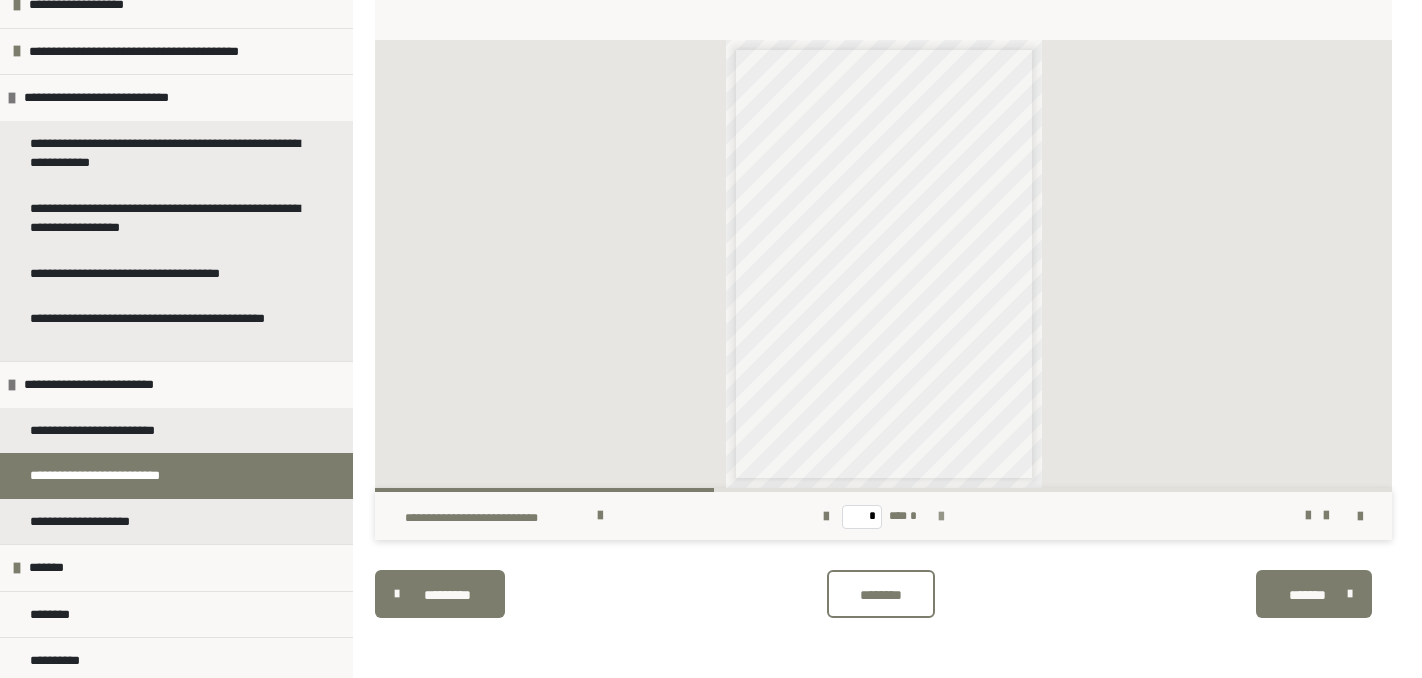 click at bounding box center (941, 517) 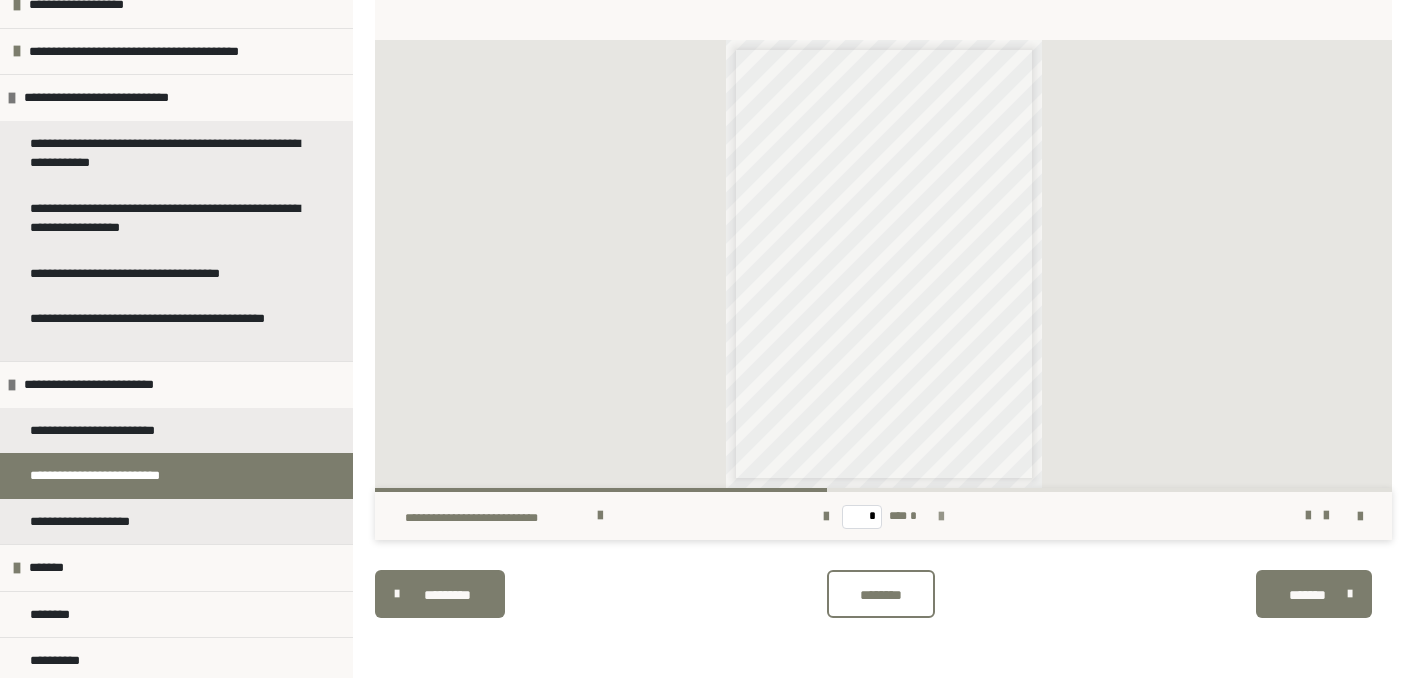 click at bounding box center (941, 517) 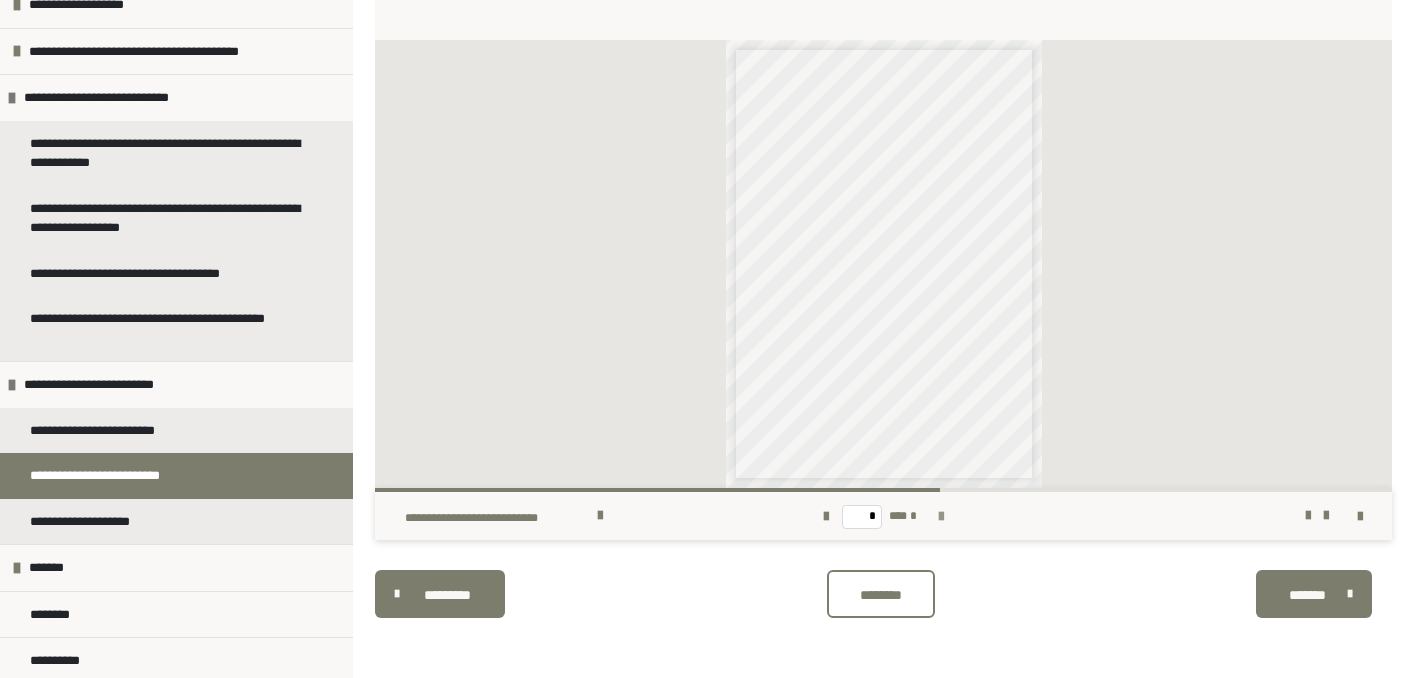 click at bounding box center (941, 517) 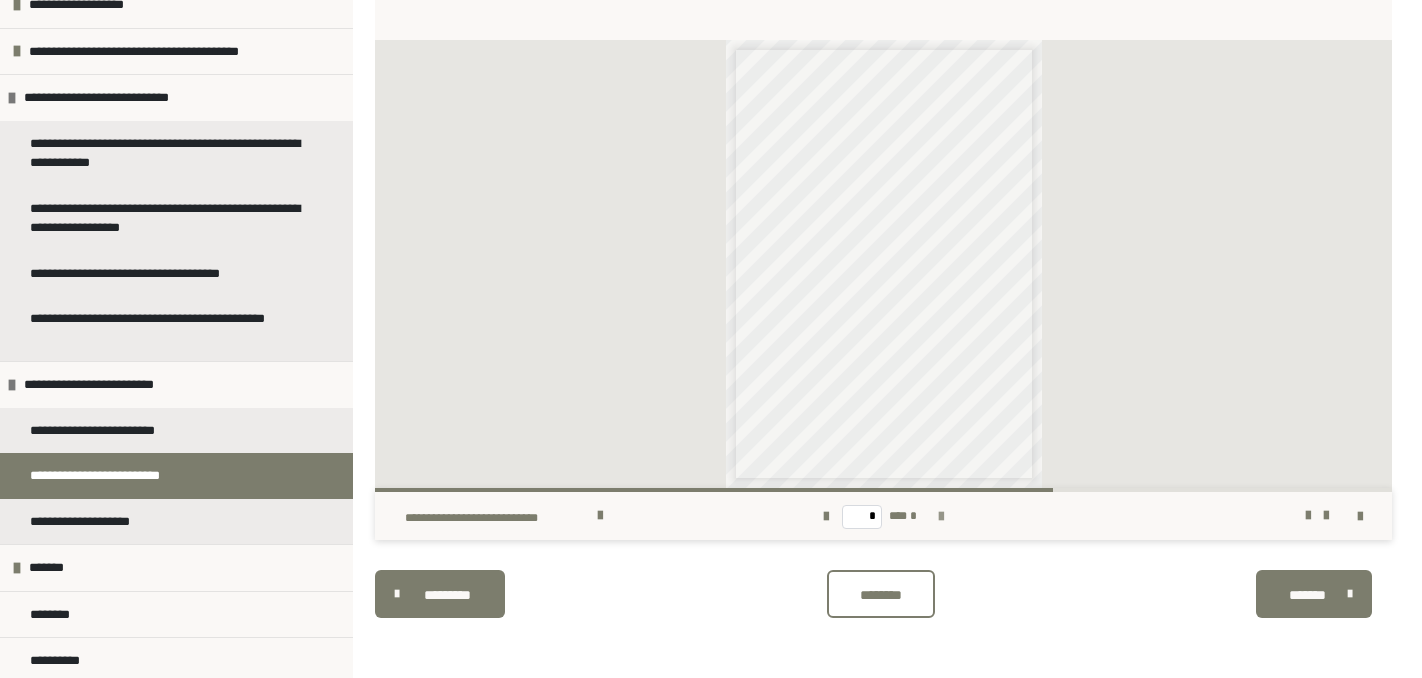 click at bounding box center [941, 517] 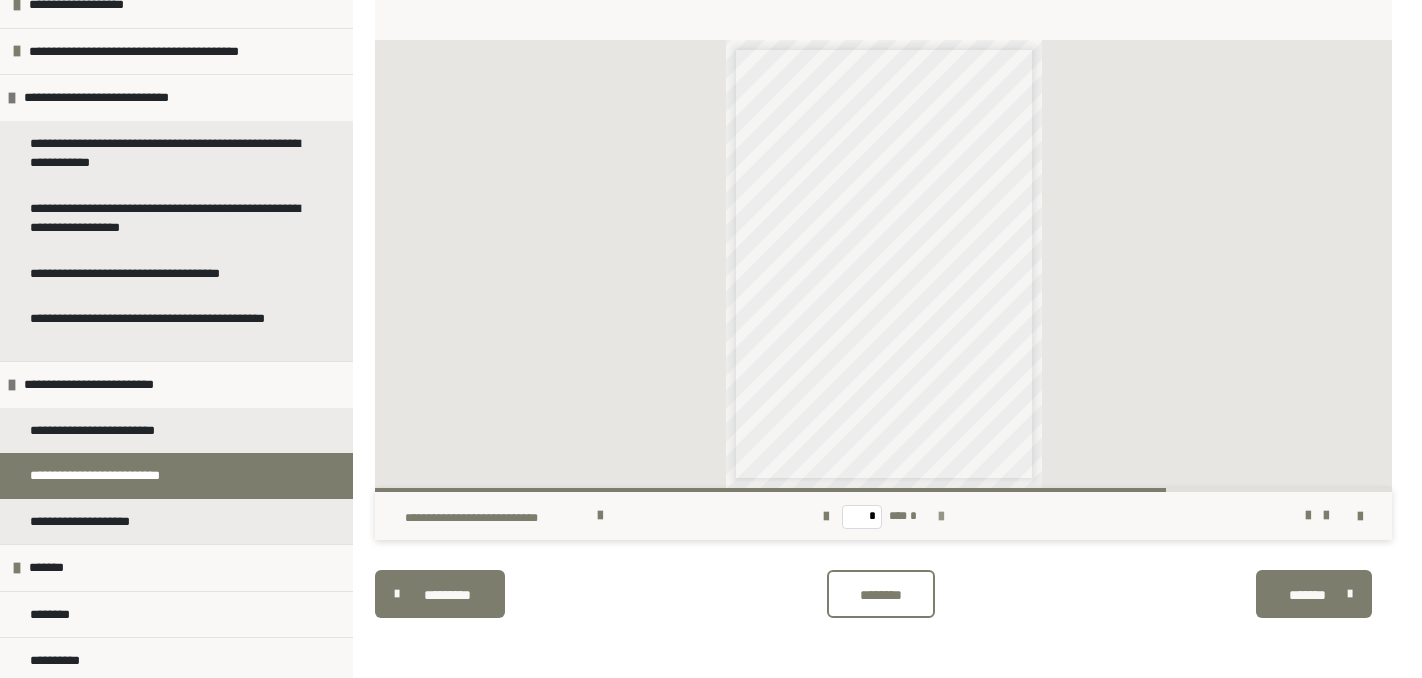 click at bounding box center (941, 517) 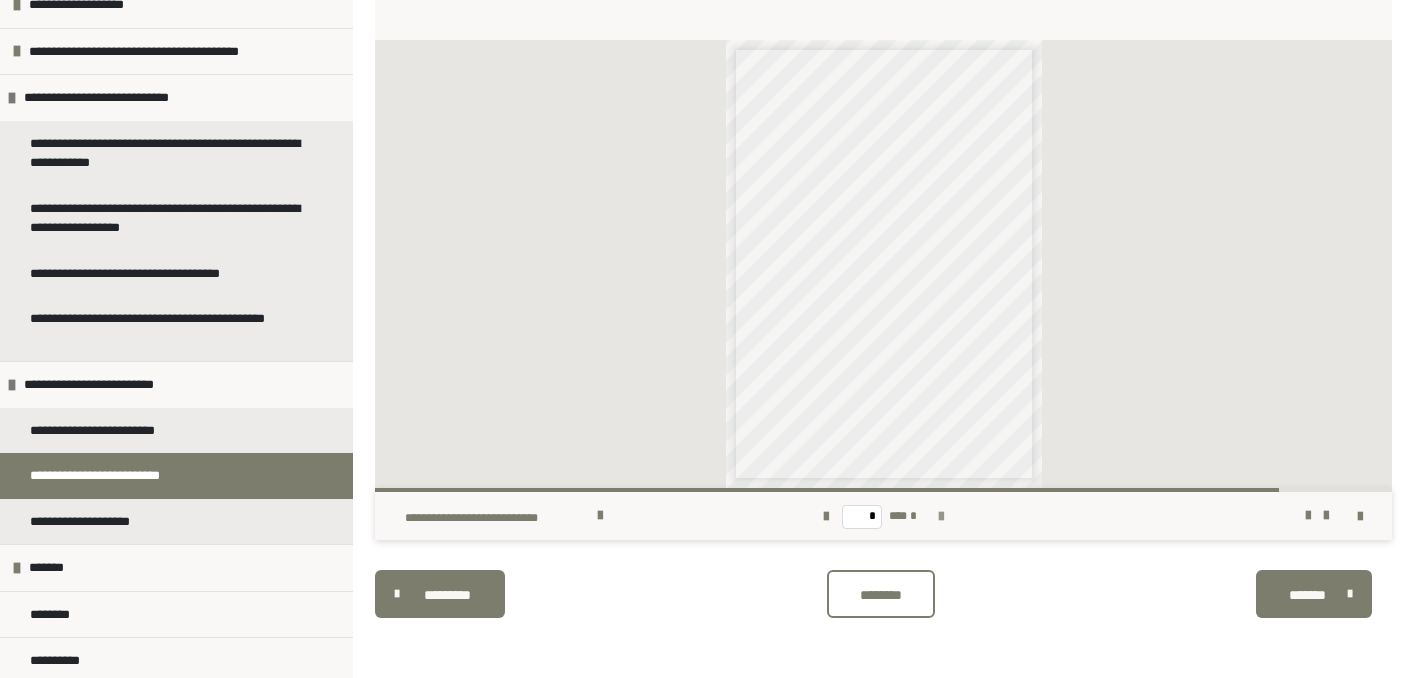 click at bounding box center [941, 517] 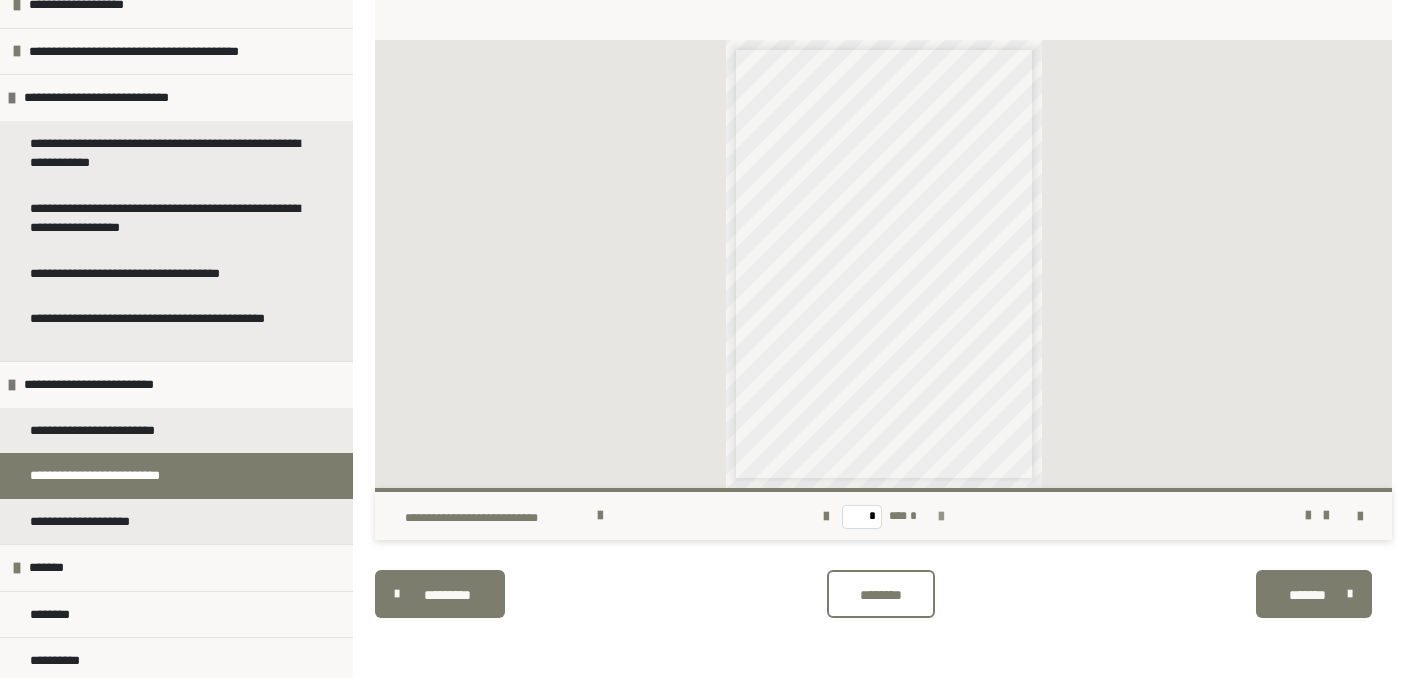 click on "* *** *" at bounding box center (883, 516) 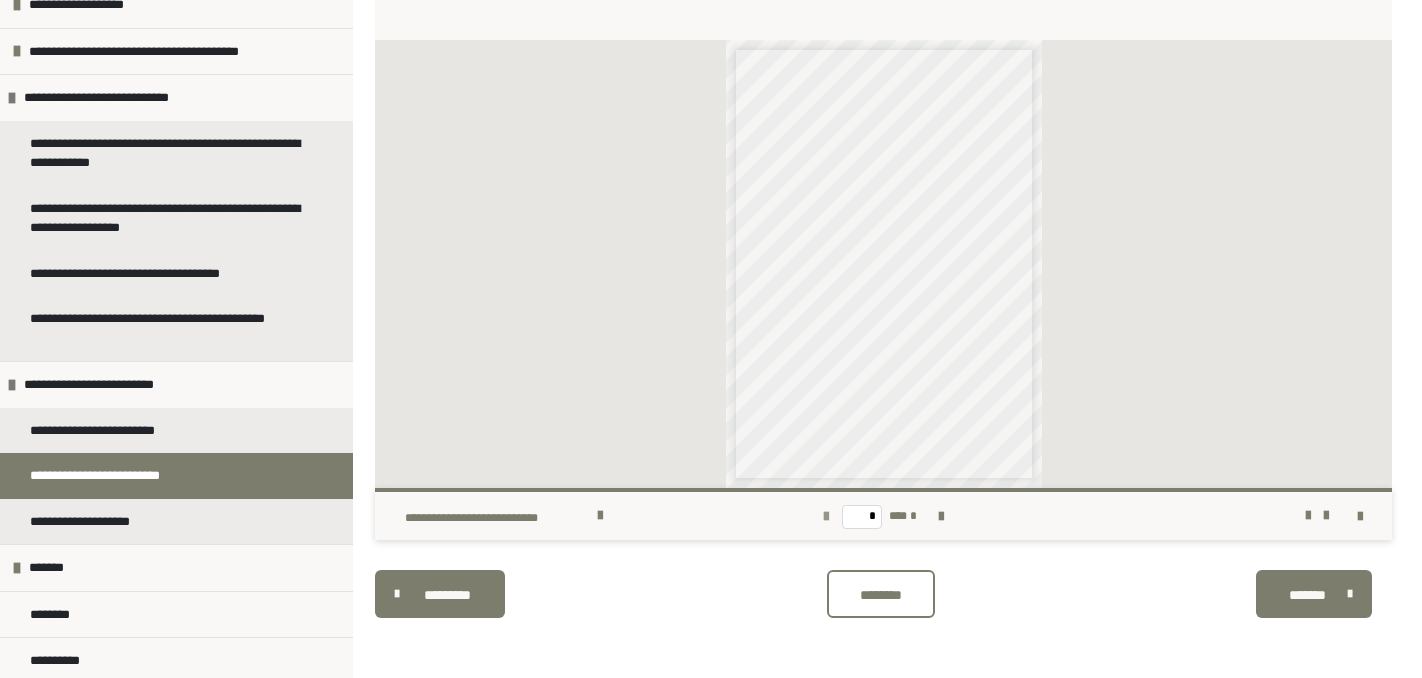 click at bounding box center (826, 517) 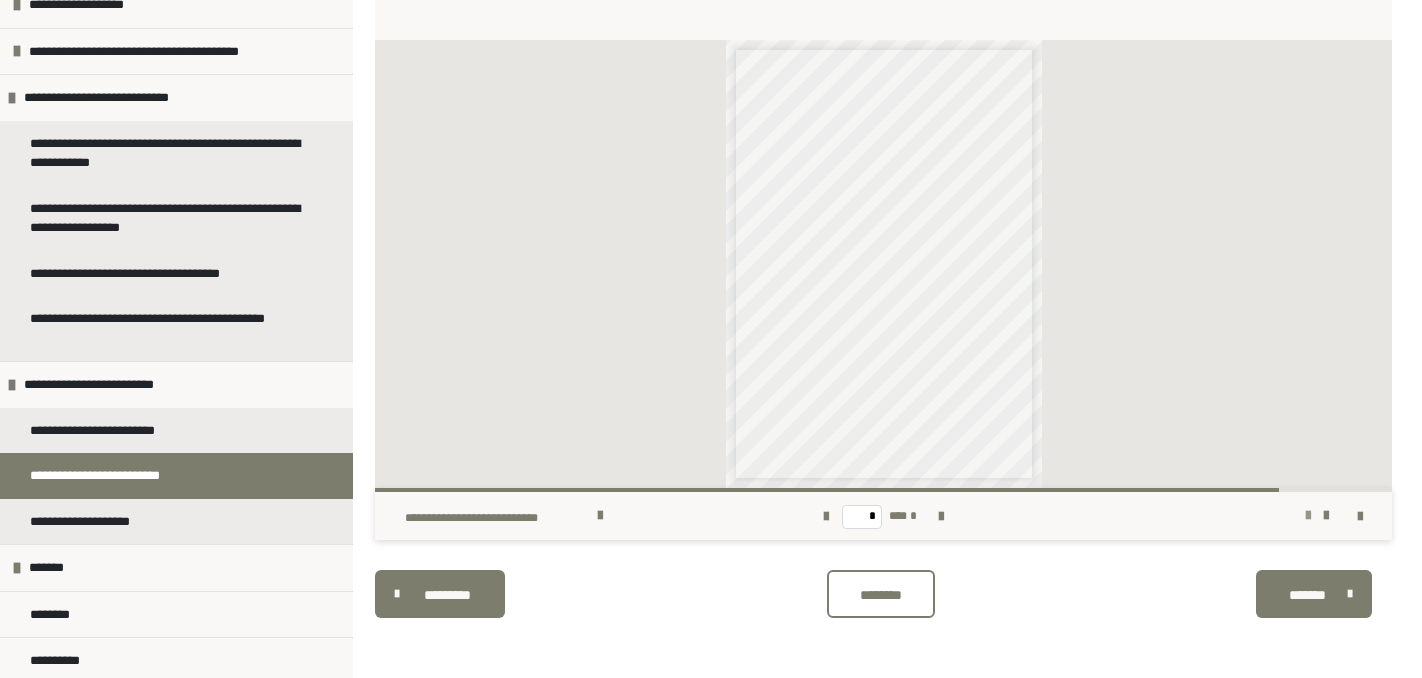 click at bounding box center [1308, 516] 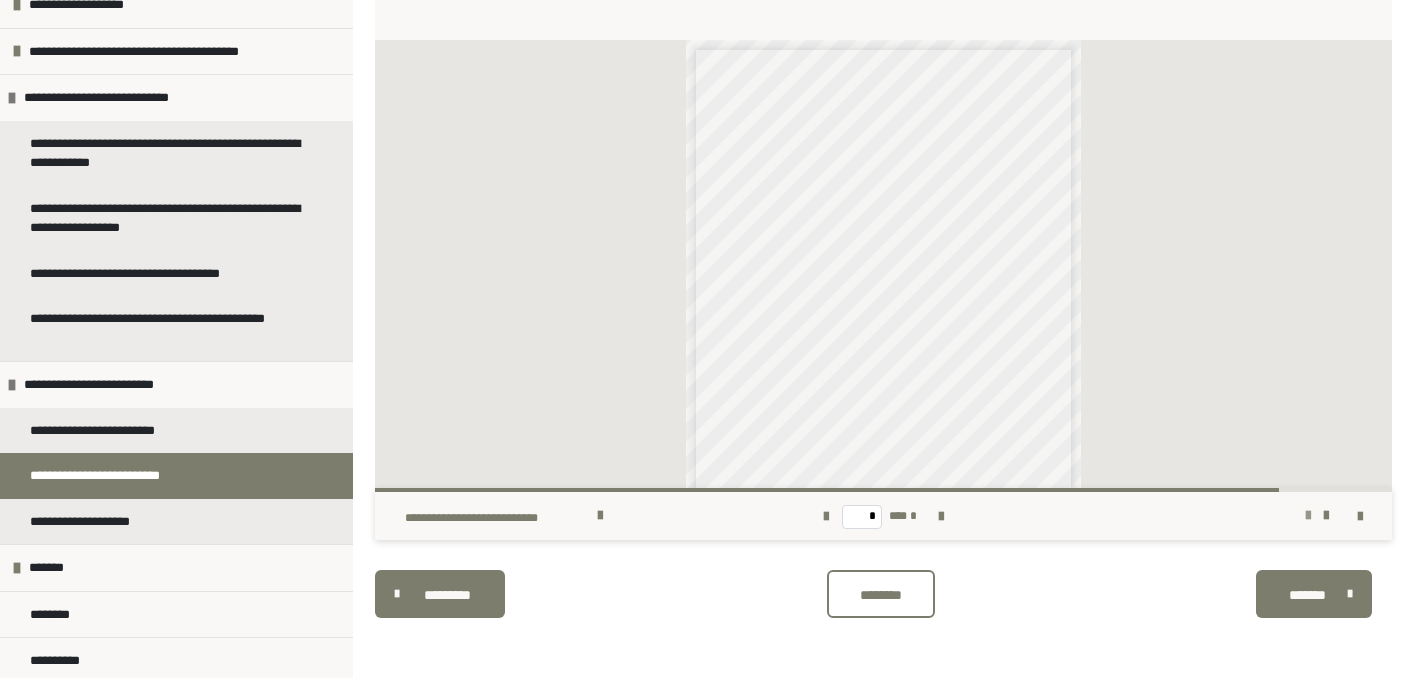 click at bounding box center [1308, 516] 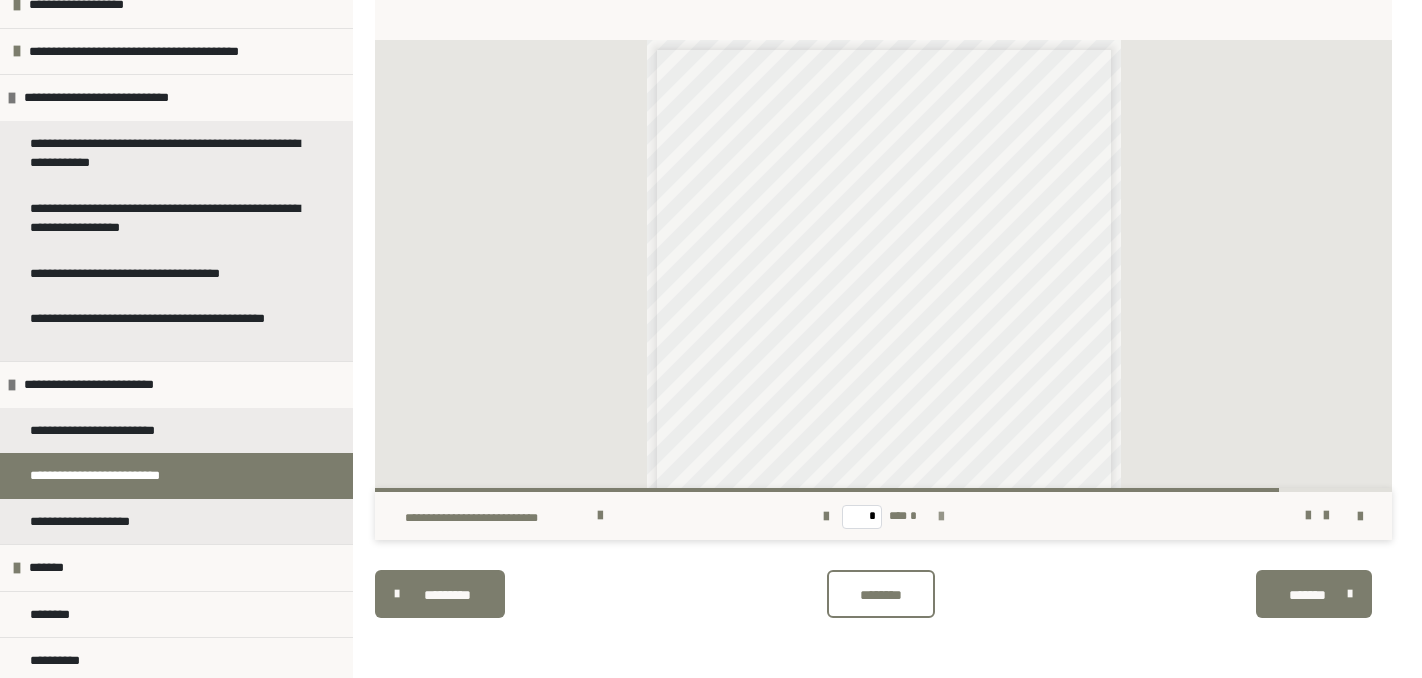 click at bounding box center [941, 516] 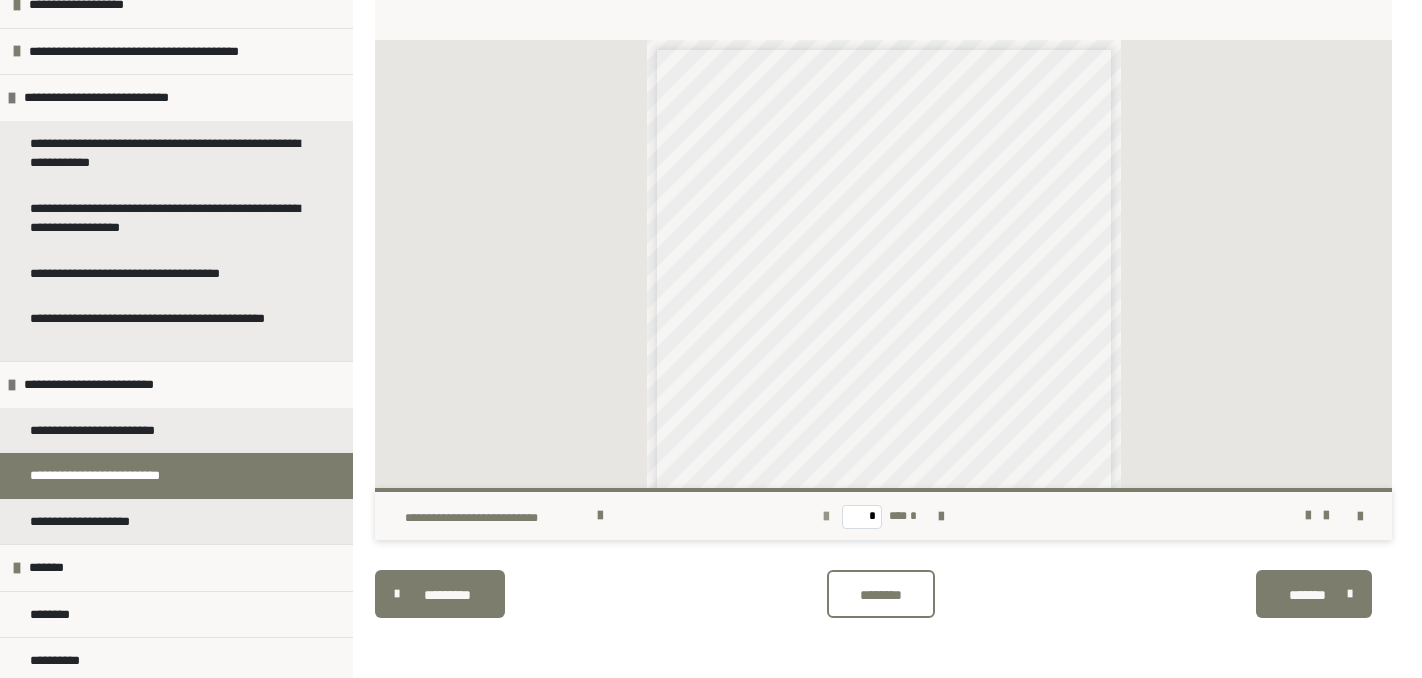 click at bounding box center (826, 517) 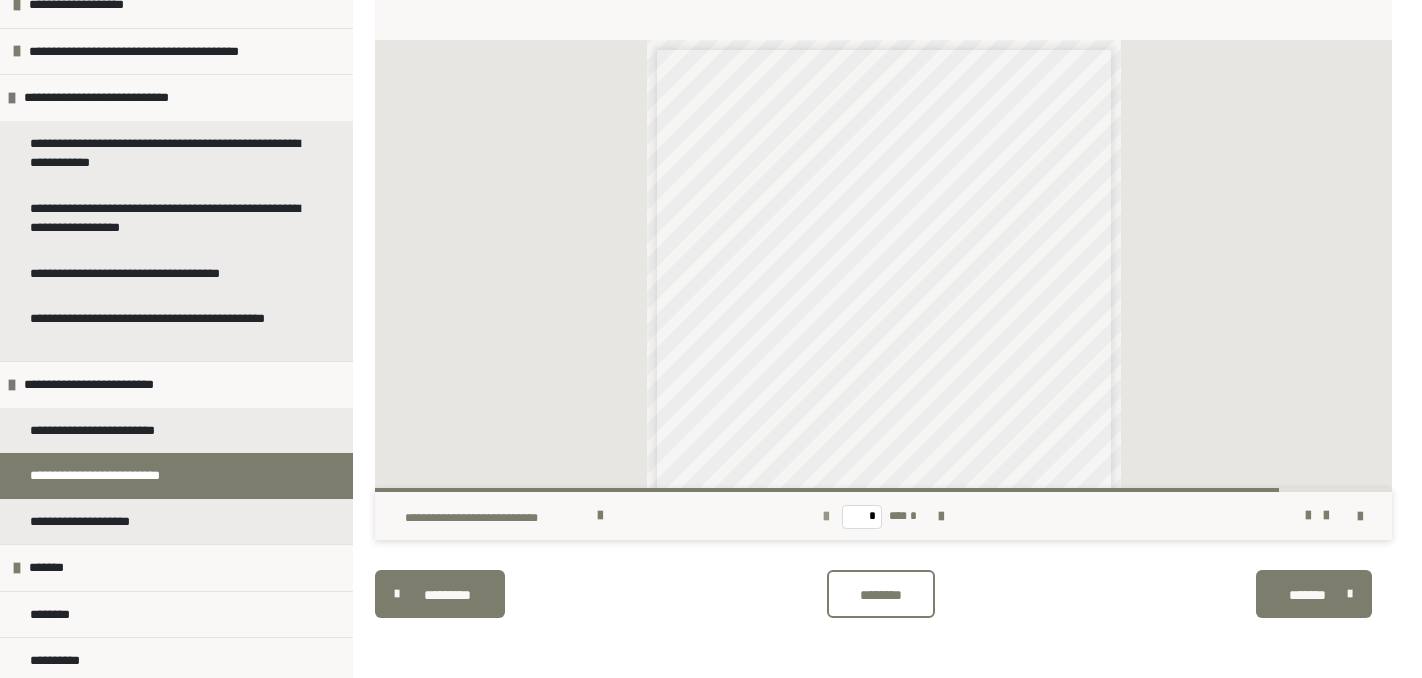 click at bounding box center [826, 517] 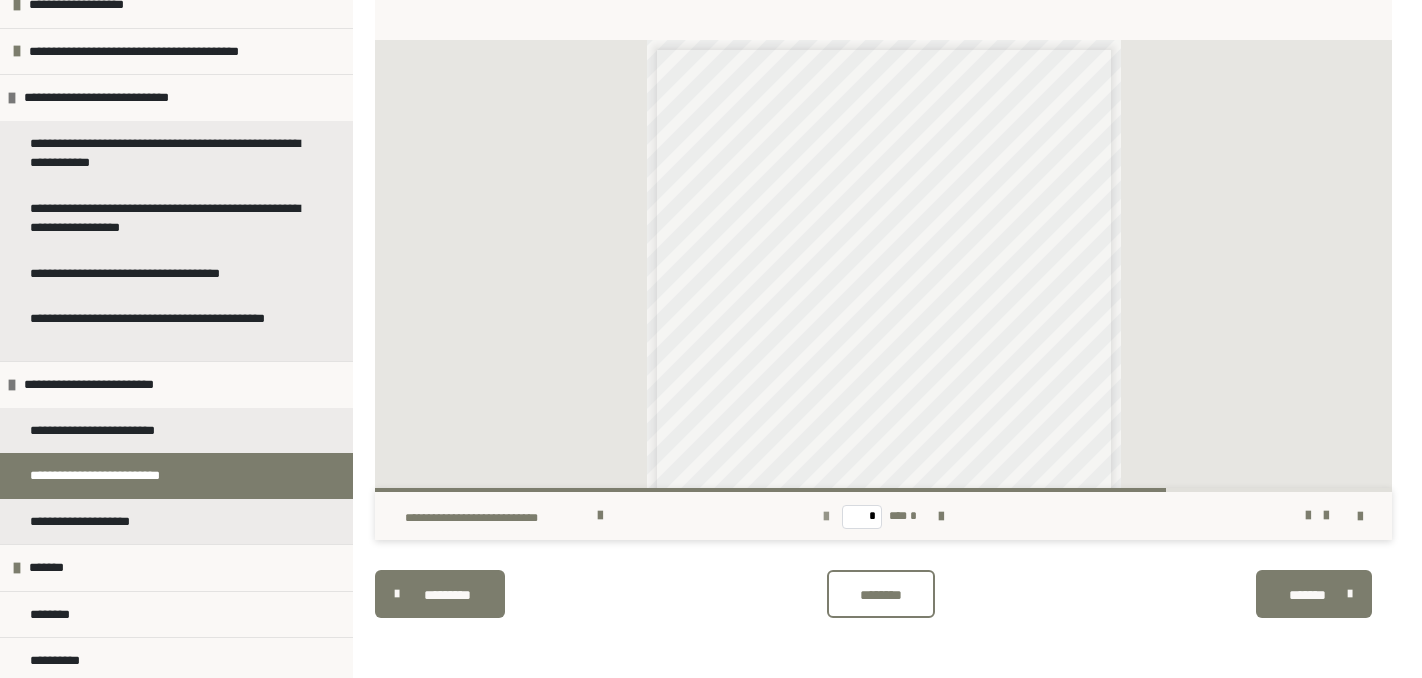 click at bounding box center (826, 517) 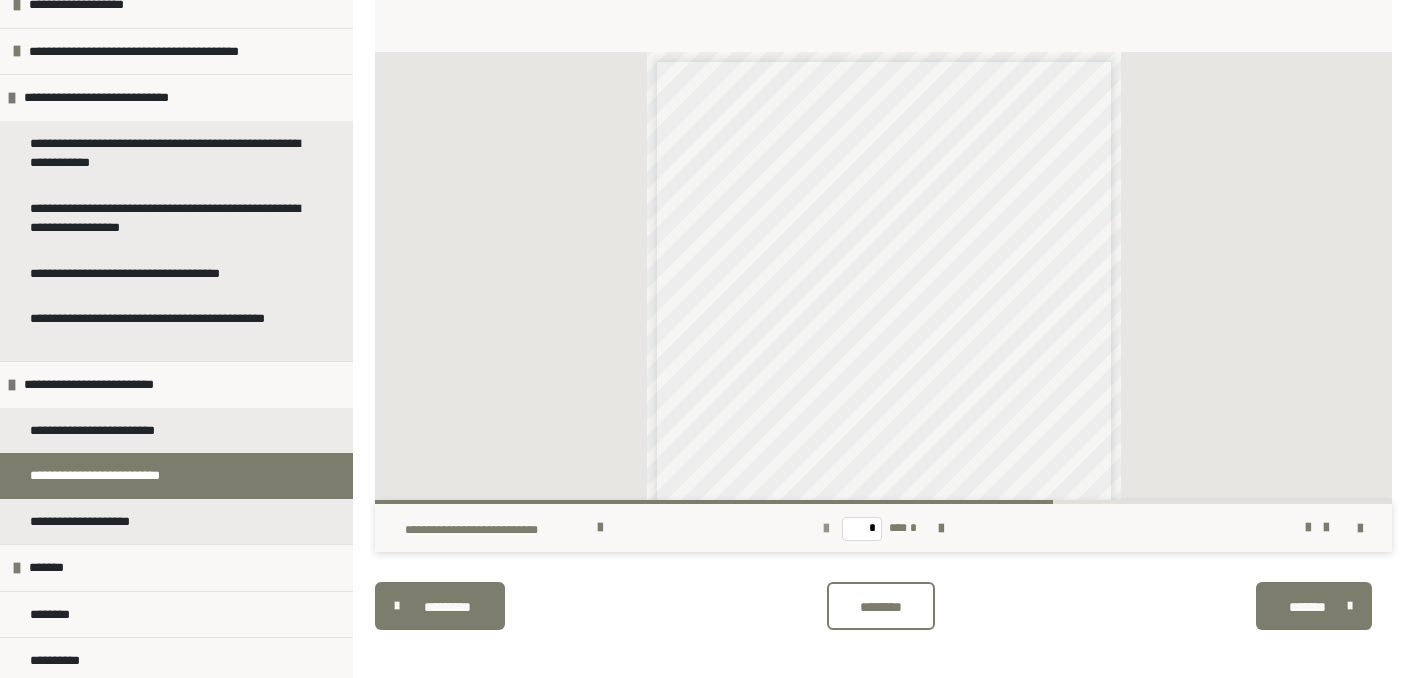 scroll, scrollTop: 545, scrollLeft: 0, axis: vertical 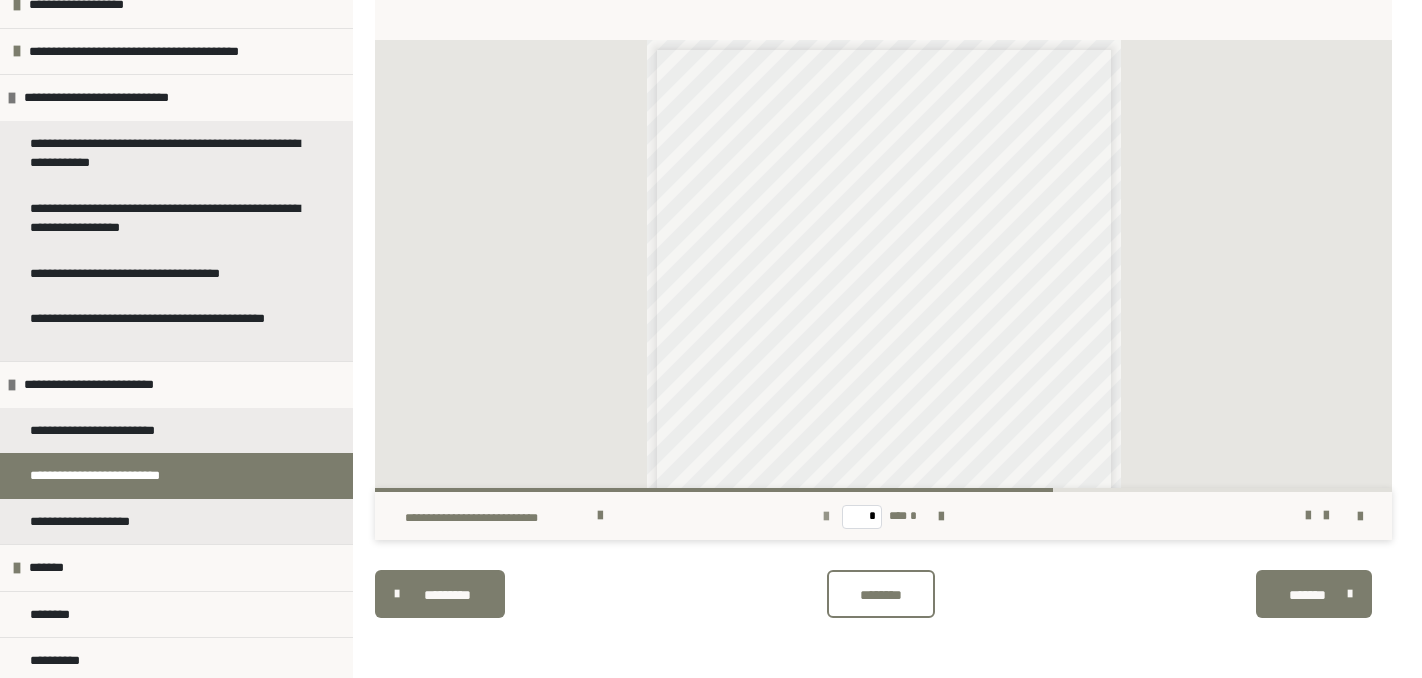 click at bounding box center [826, 517] 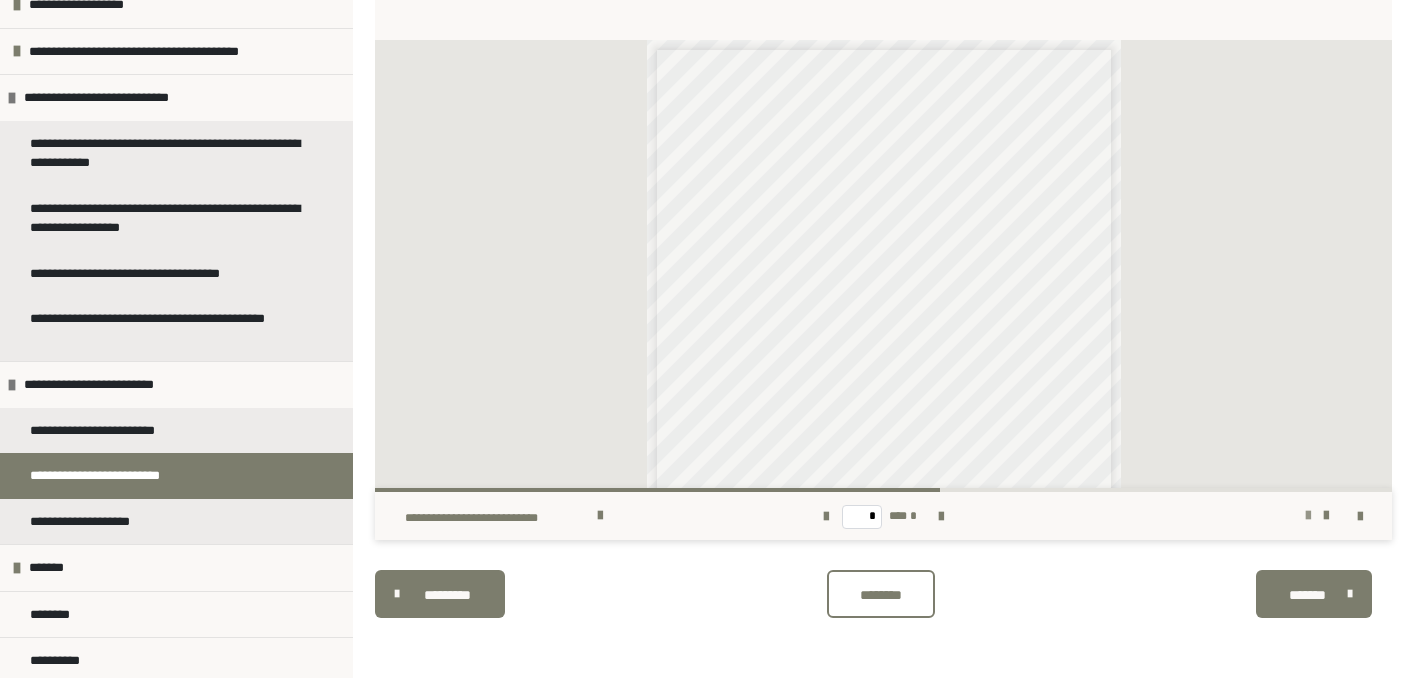 click at bounding box center (1308, 516) 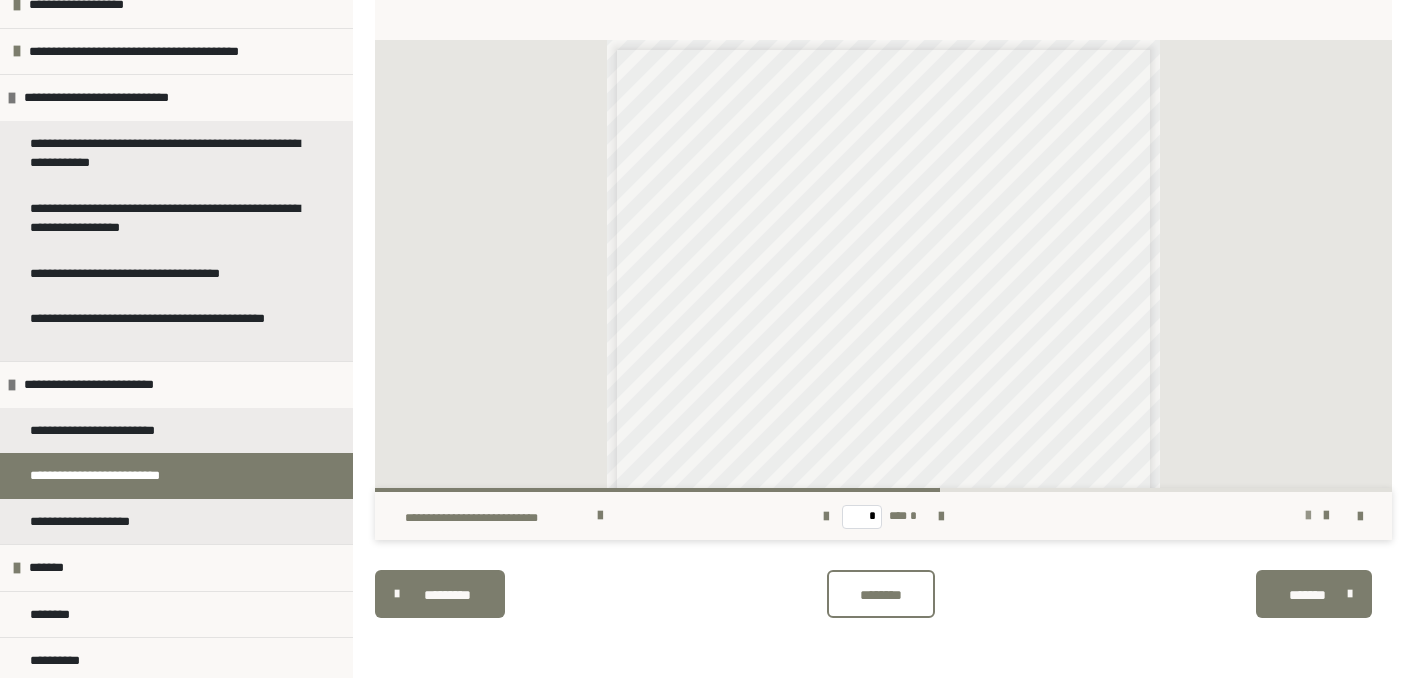 click at bounding box center [1308, 516] 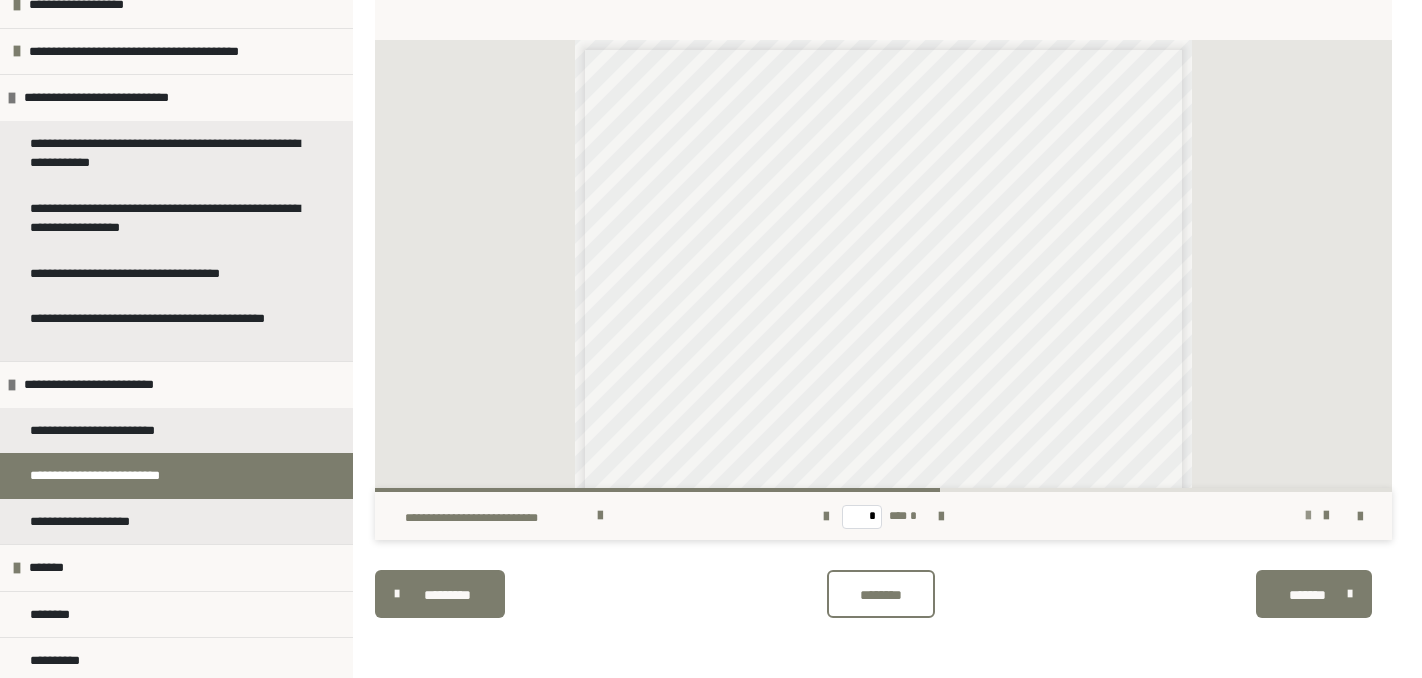 click at bounding box center (1308, 516) 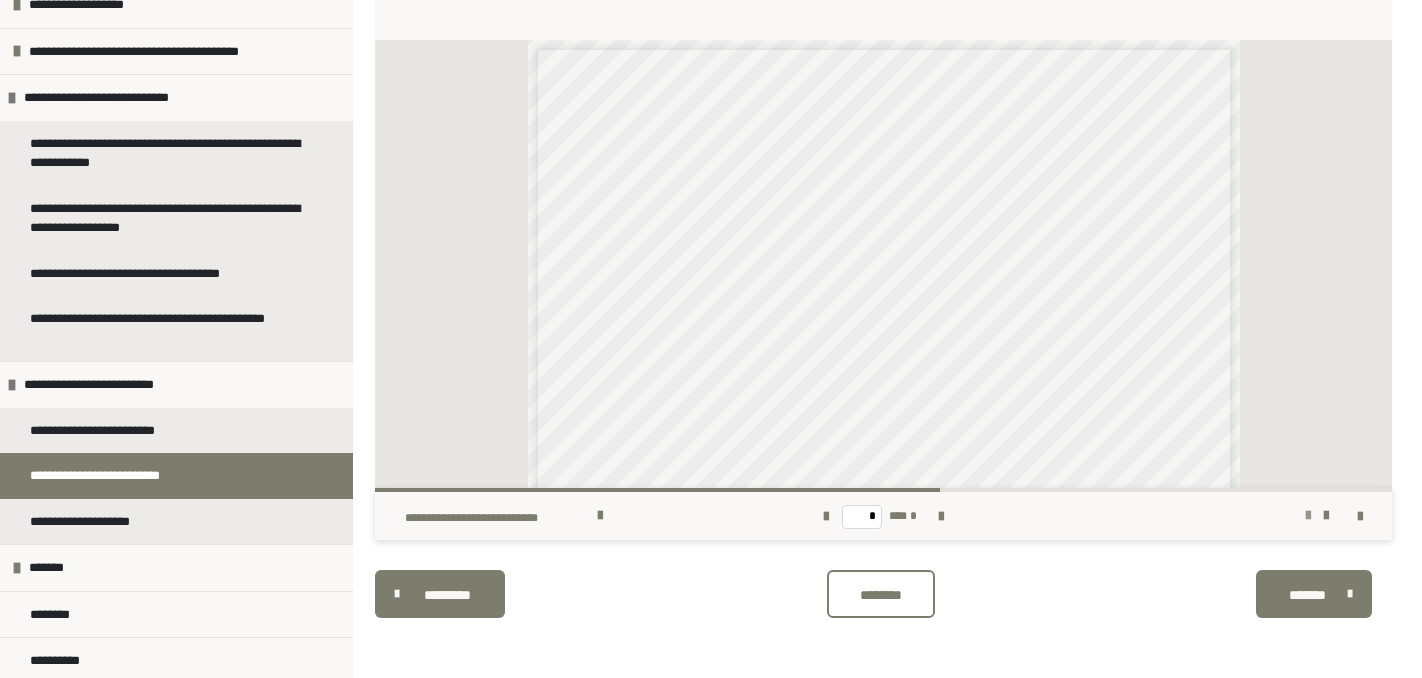 click at bounding box center [1308, 516] 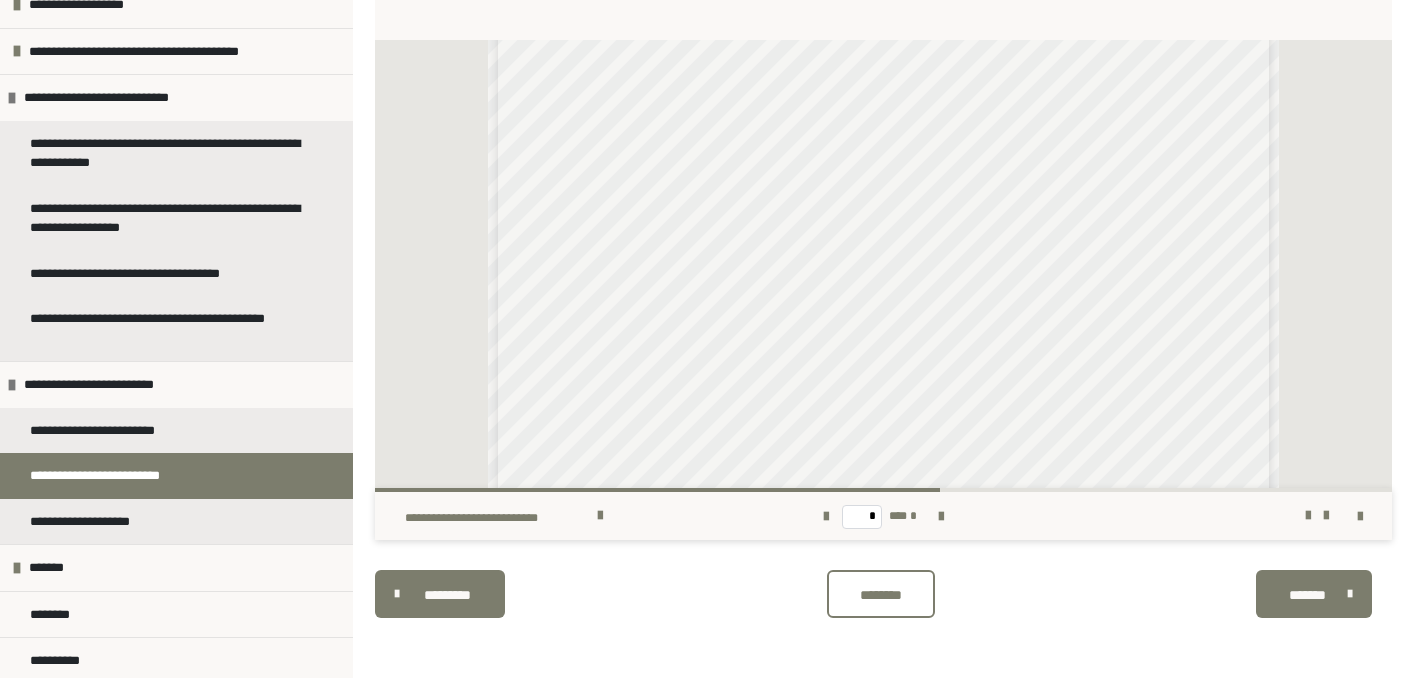 scroll, scrollTop: 672, scrollLeft: 0, axis: vertical 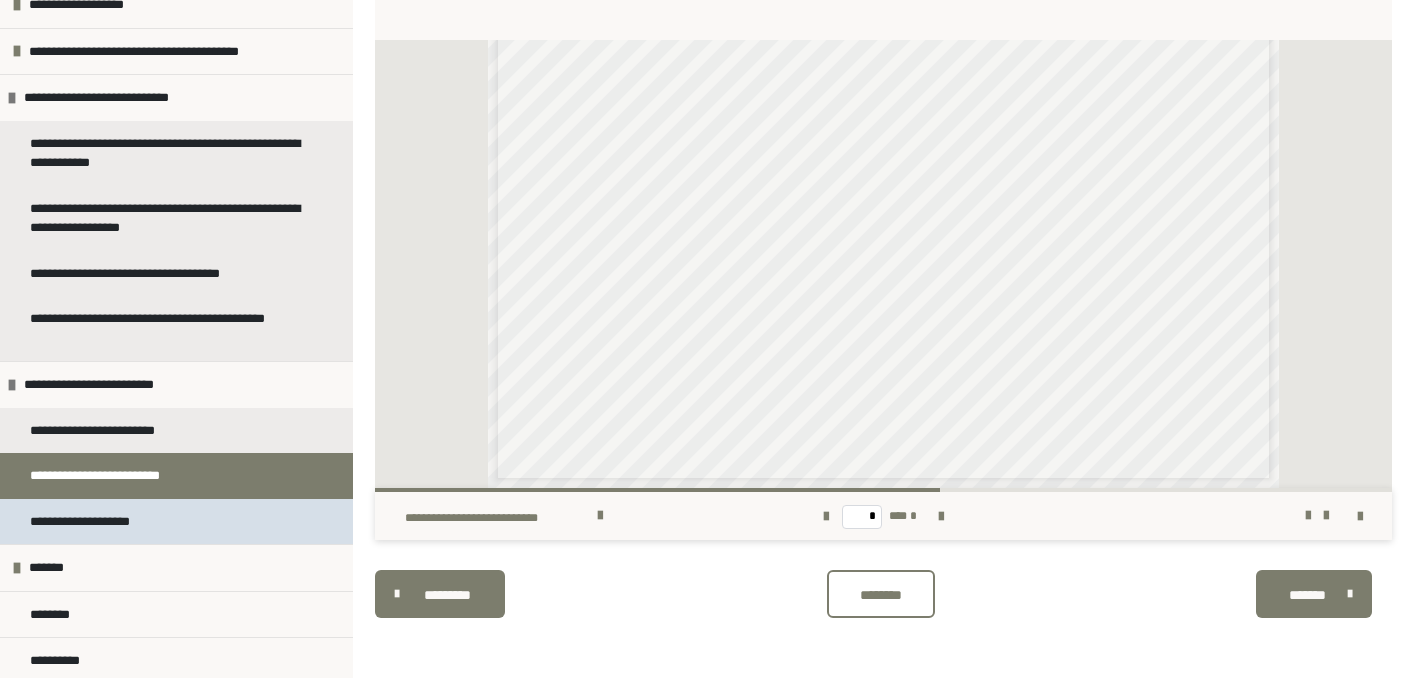 click on "**********" at bounding box center (97, 522) 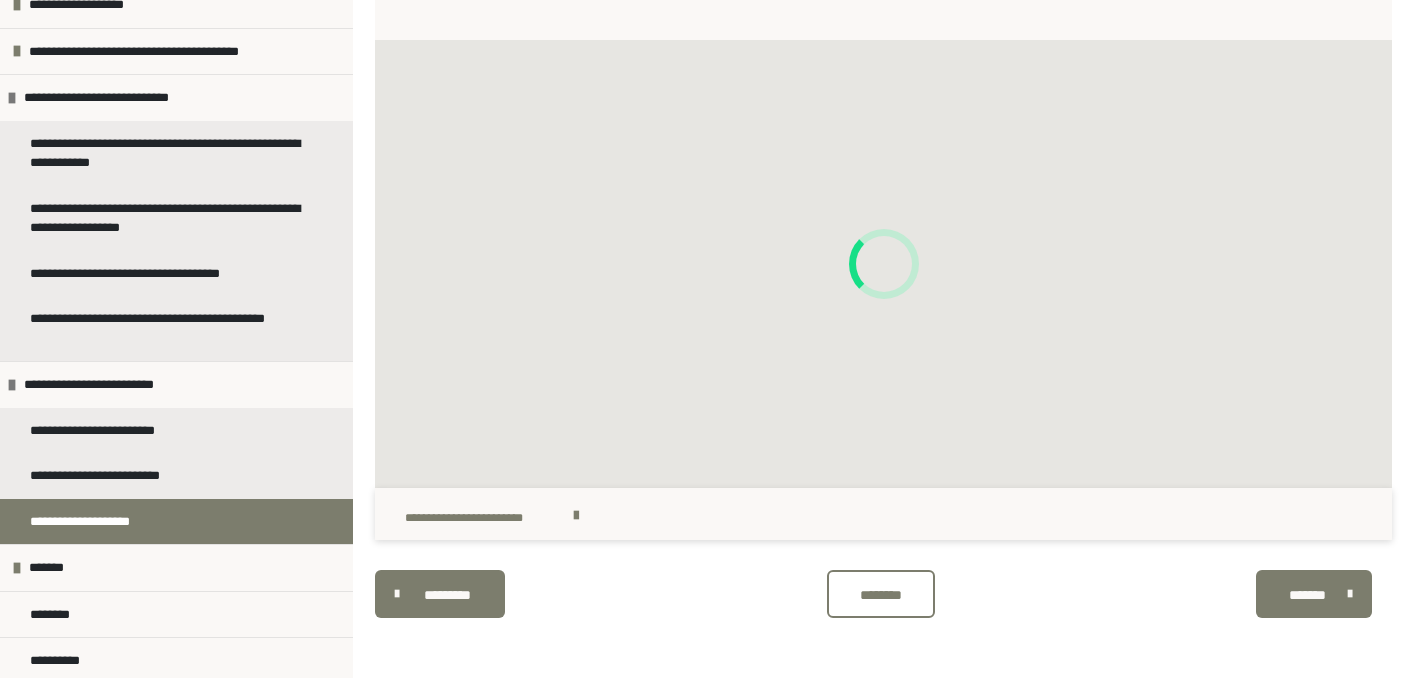 scroll, scrollTop: 545, scrollLeft: 0, axis: vertical 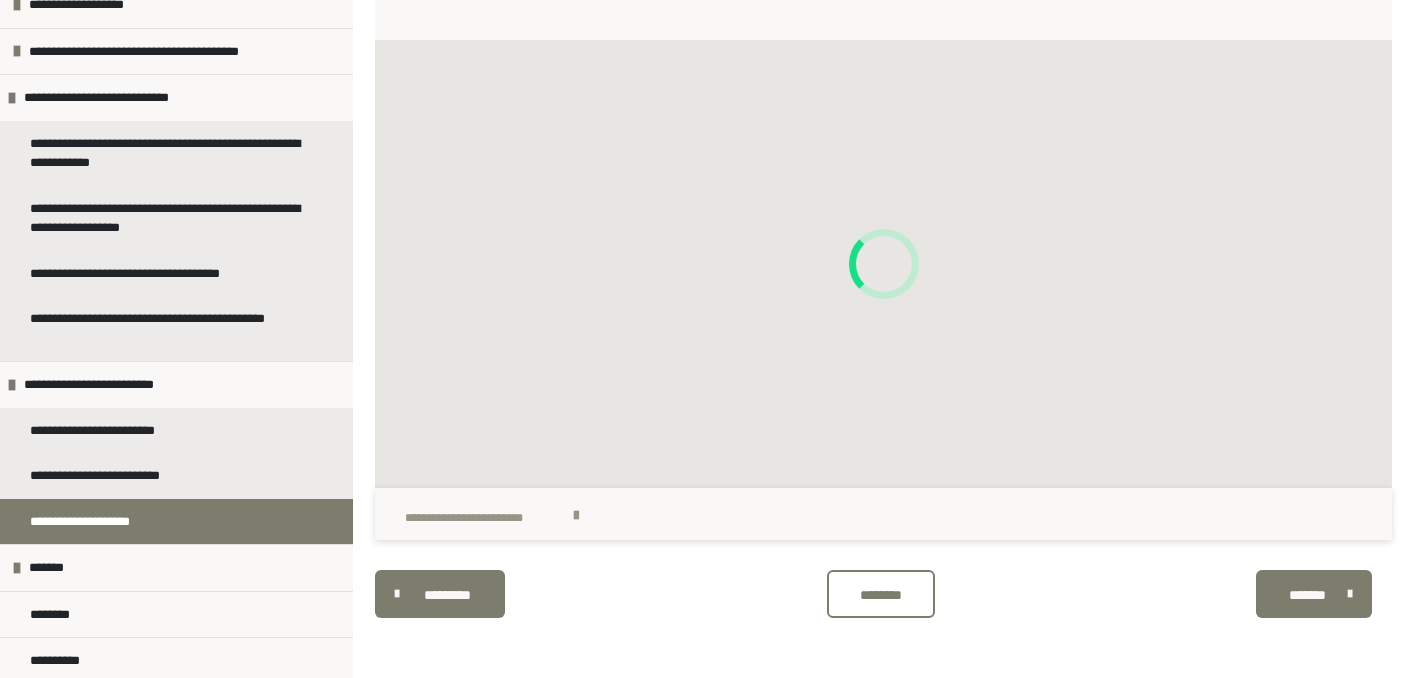 click on "**********" at bounding box center [576, 516] 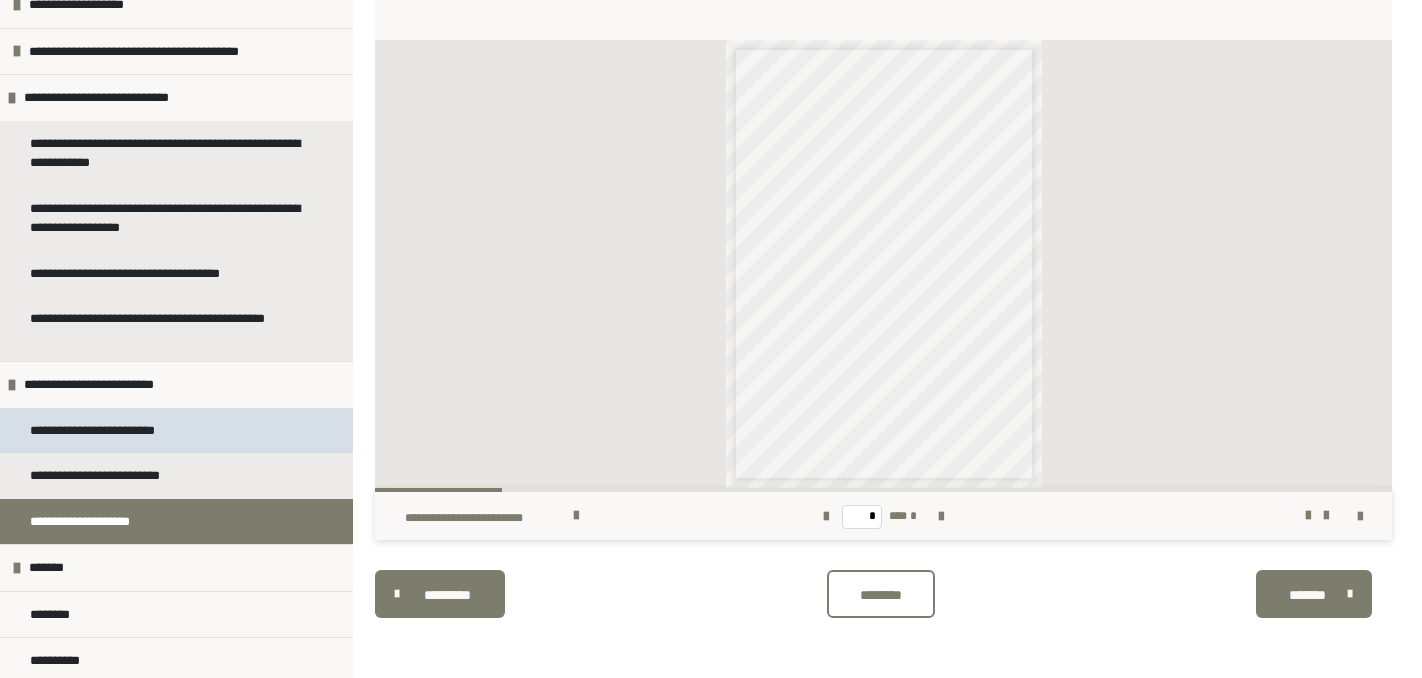 scroll, scrollTop: 507, scrollLeft: 0, axis: vertical 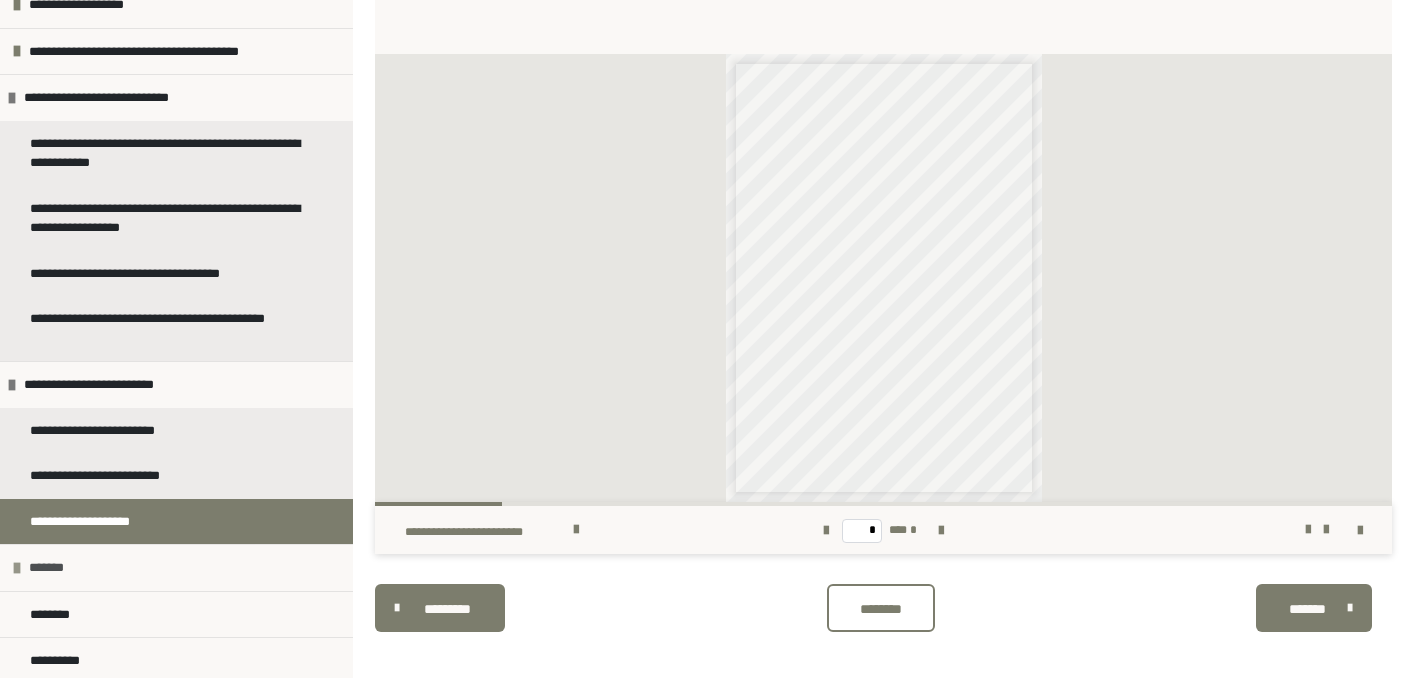 click on "*******" at bounding box center (176, 567) 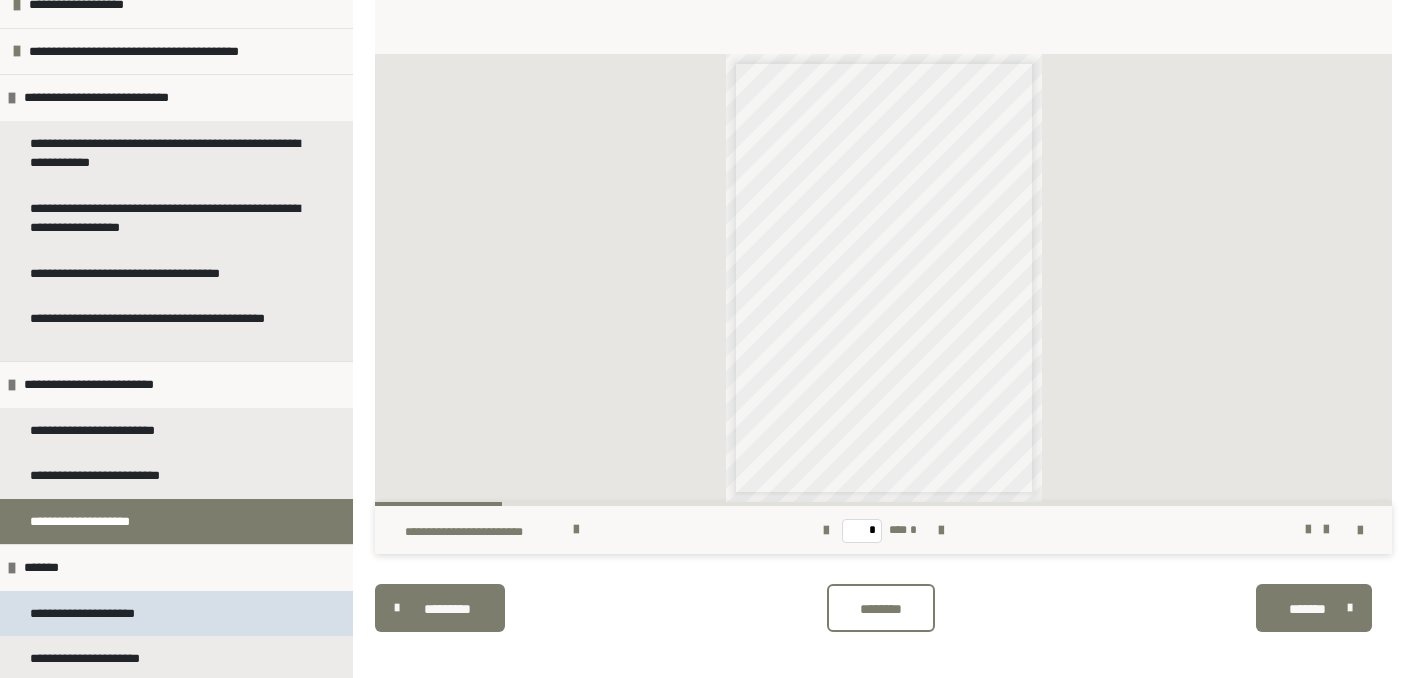 click on "**********" at bounding box center [105, 614] 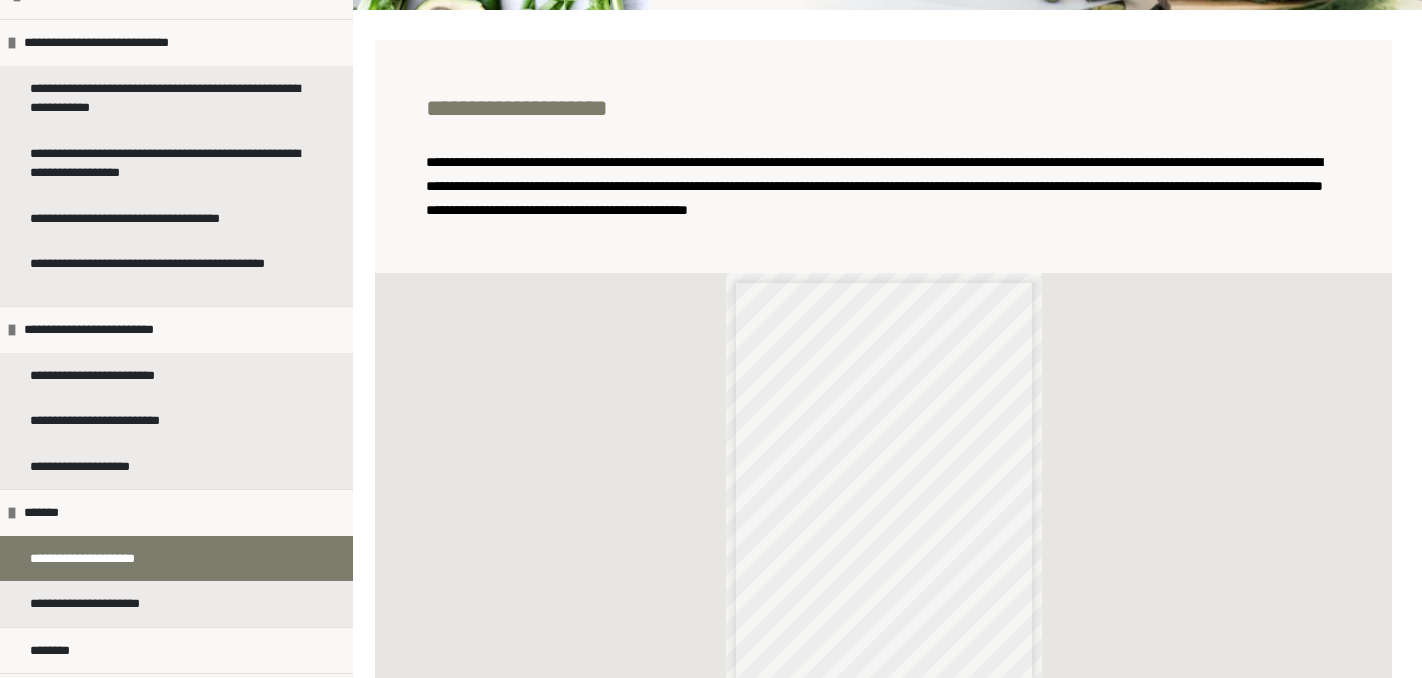 scroll, scrollTop: 445, scrollLeft: 0, axis: vertical 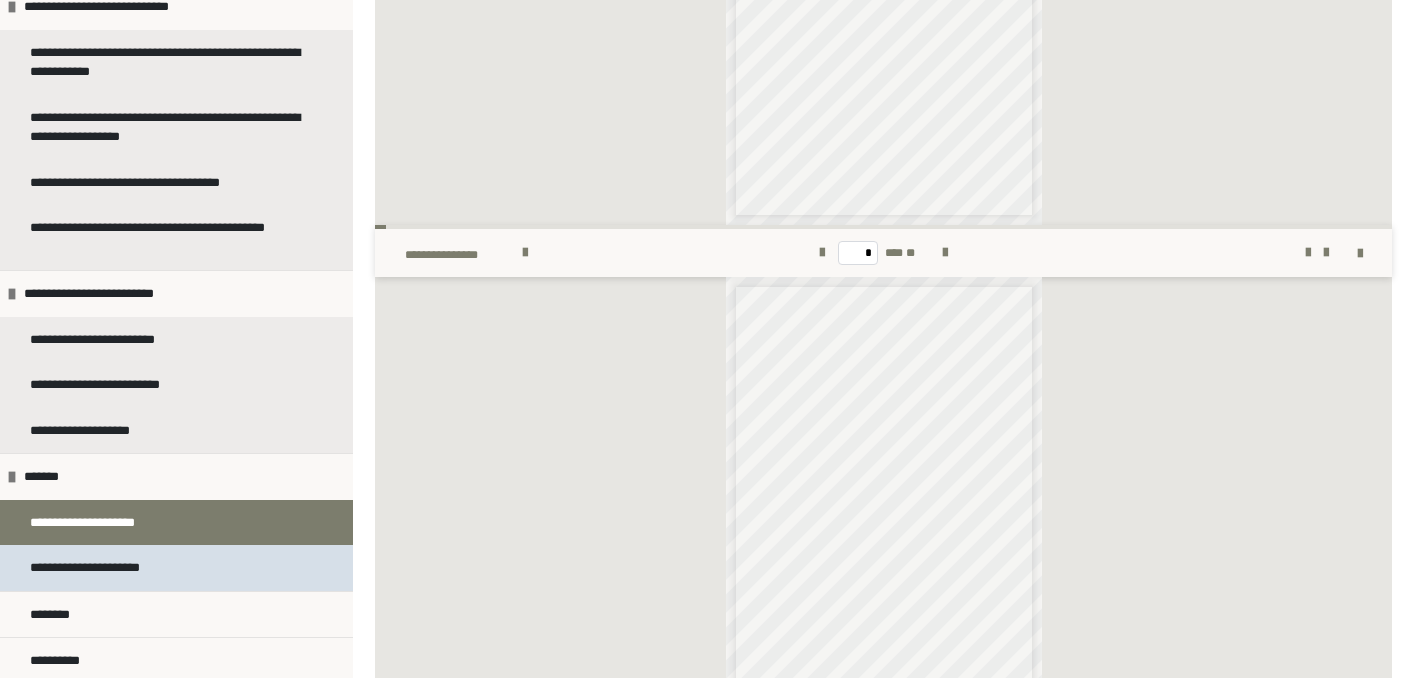 click on "**********" at bounding box center [176, 568] 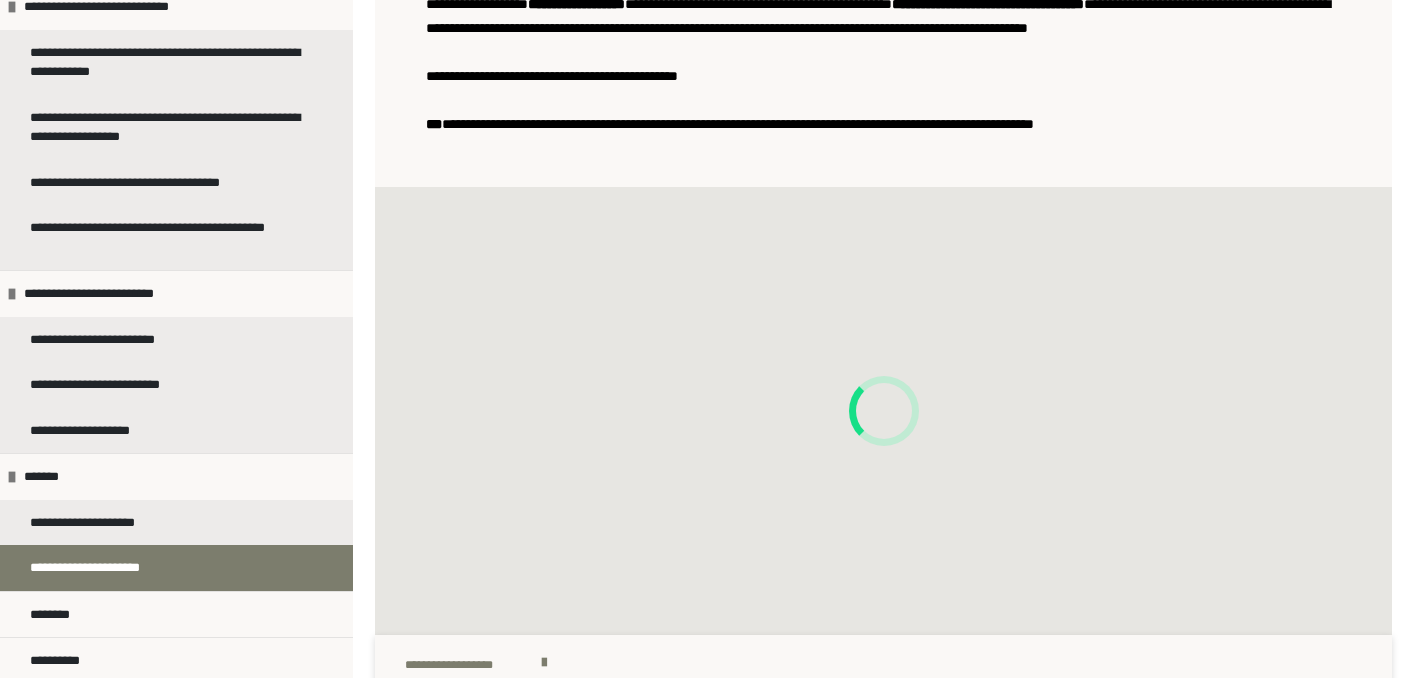 scroll, scrollTop: 755, scrollLeft: 0, axis: vertical 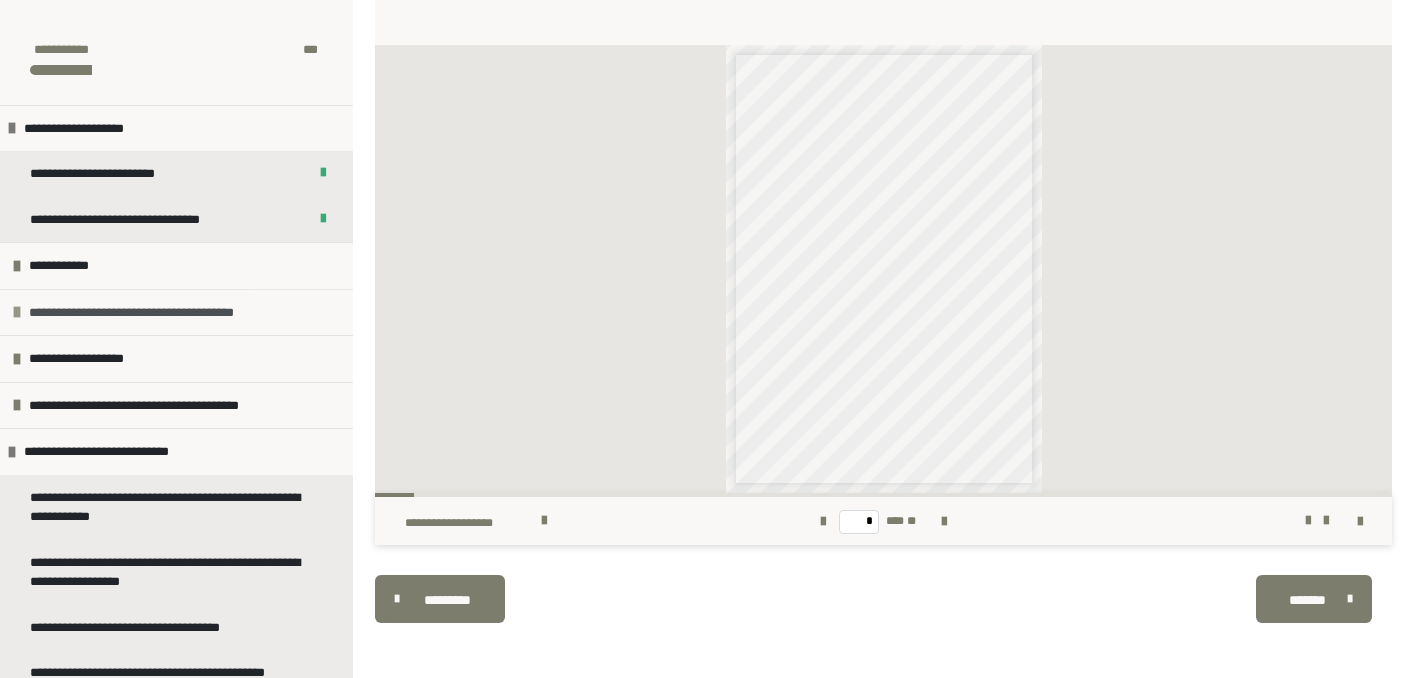 click on "**********" at bounding box center [168, 313] 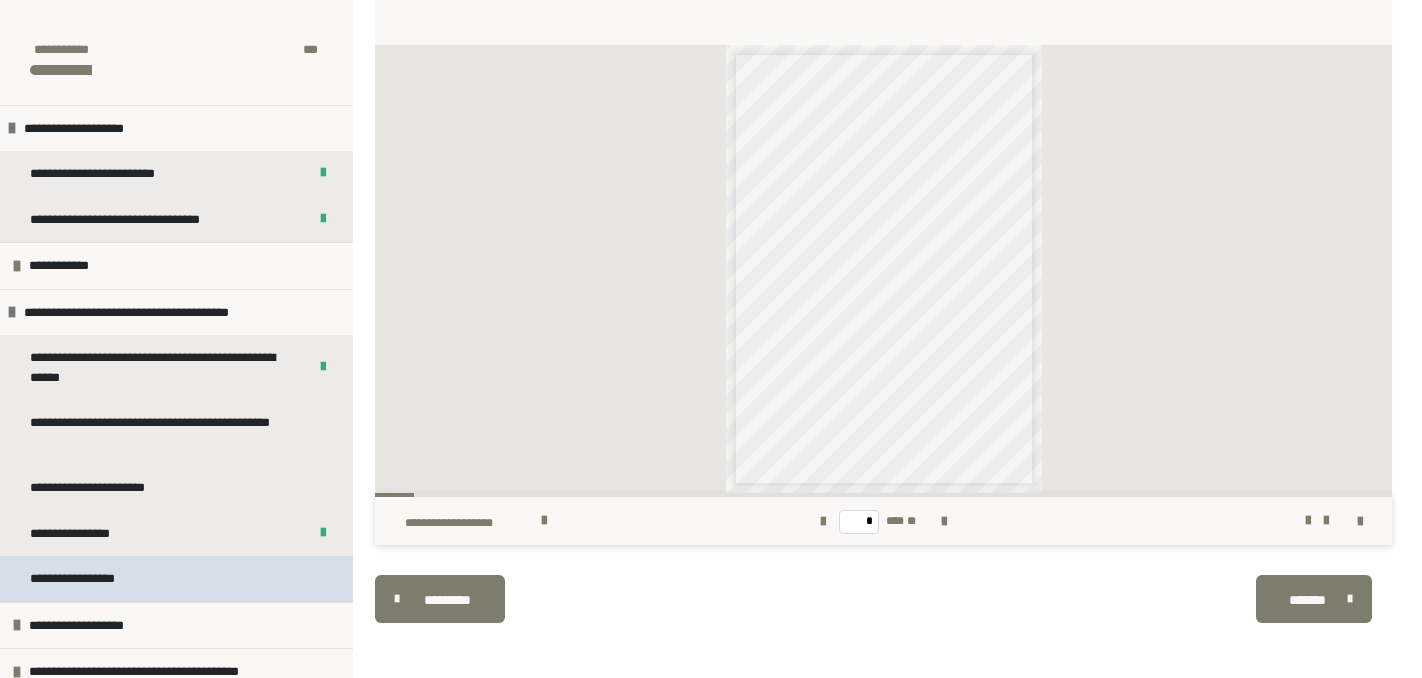 click on "**********" at bounding box center [87, 579] 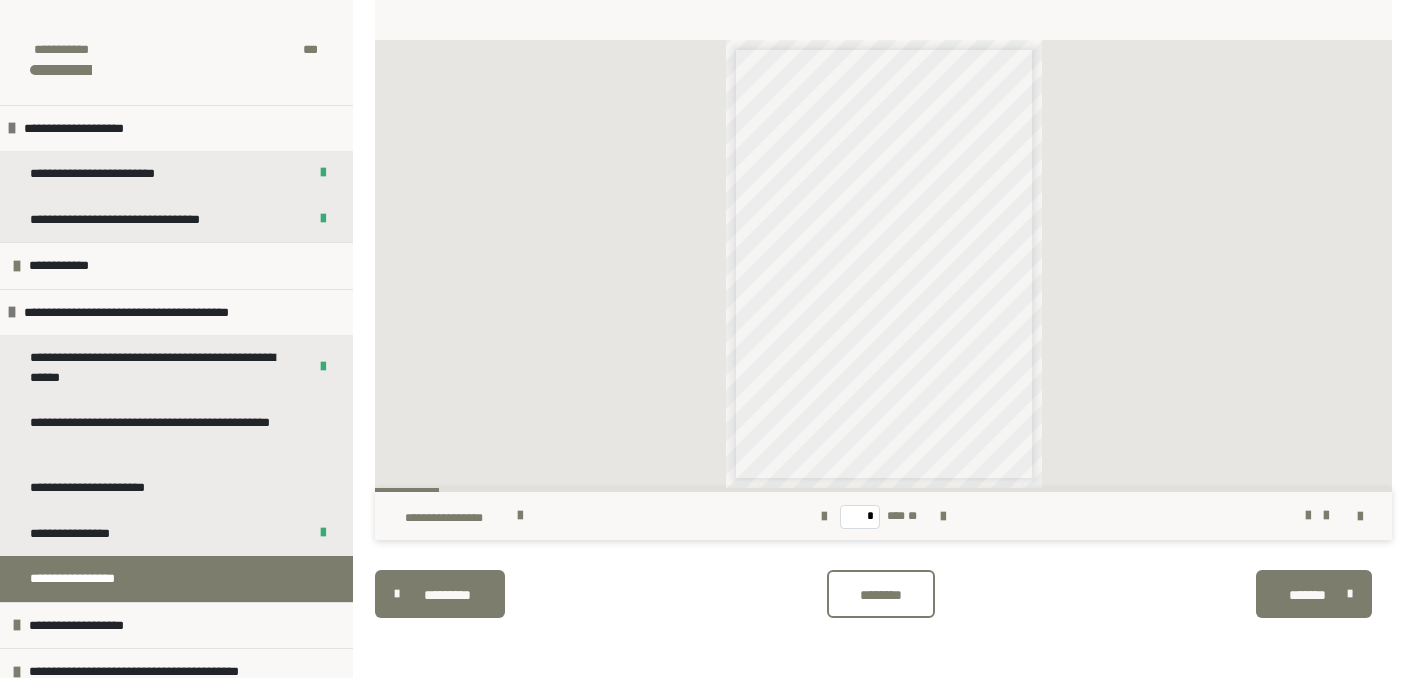 scroll, scrollTop: 868, scrollLeft: 0, axis: vertical 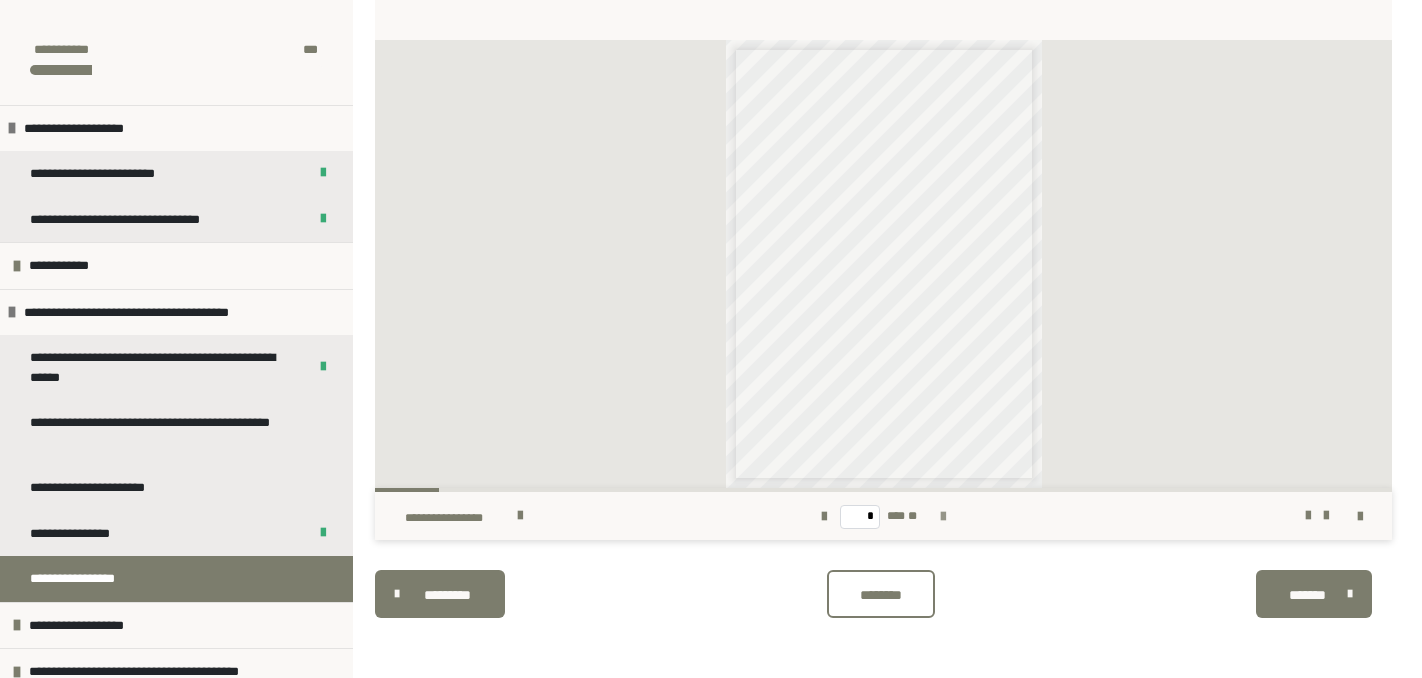 click at bounding box center (943, 517) 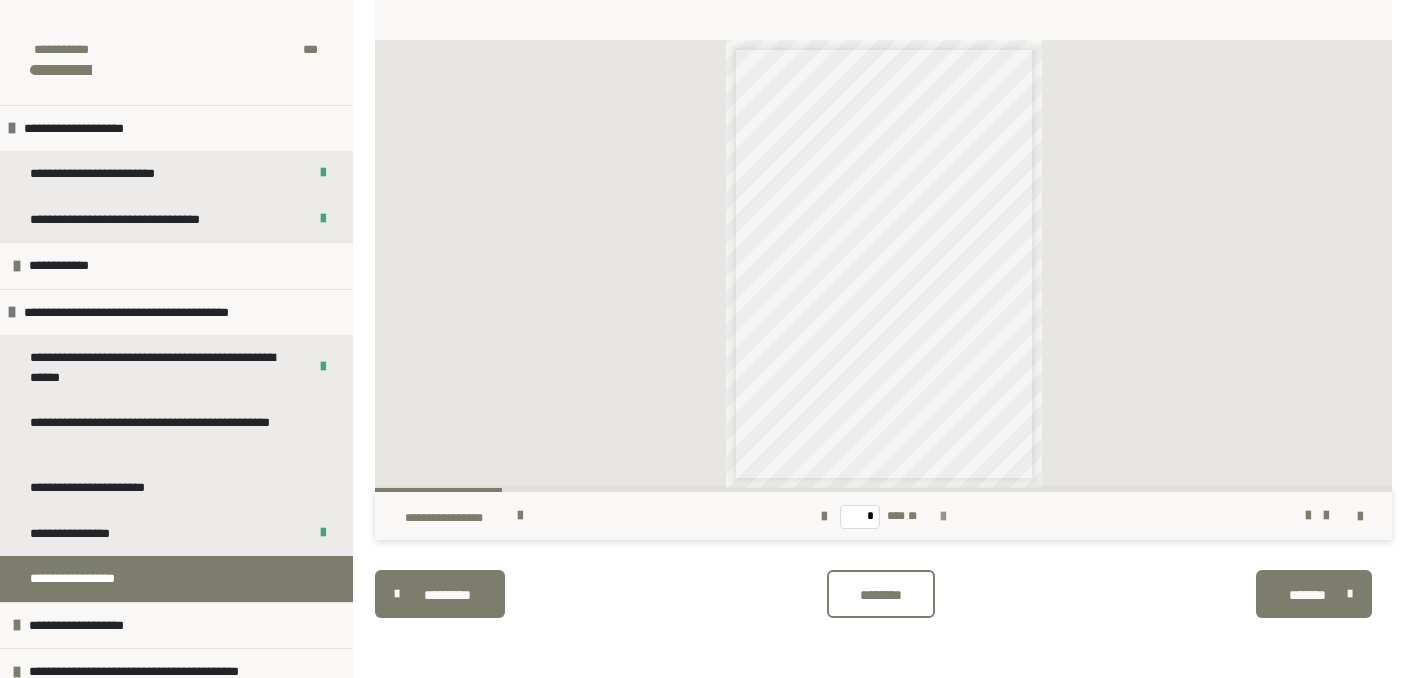 click at bounding box center [943, 517] 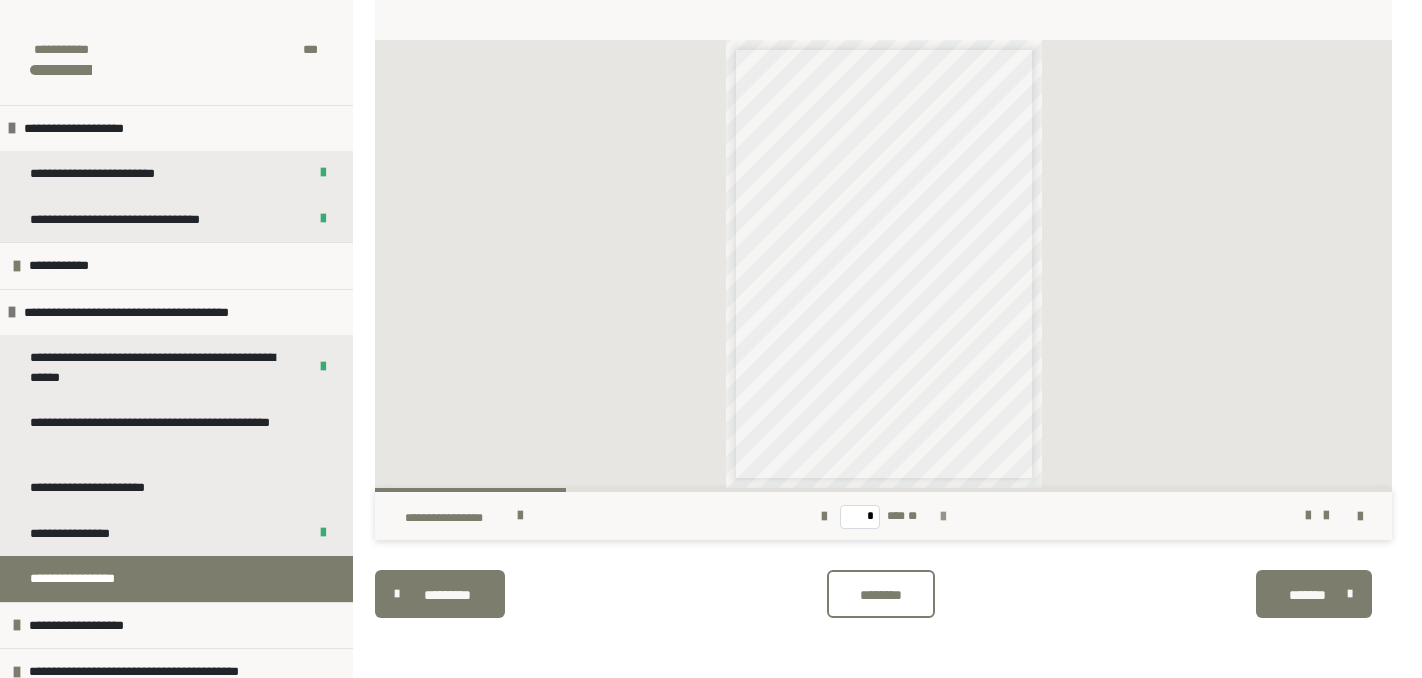 click at bounding box center [943, 517] 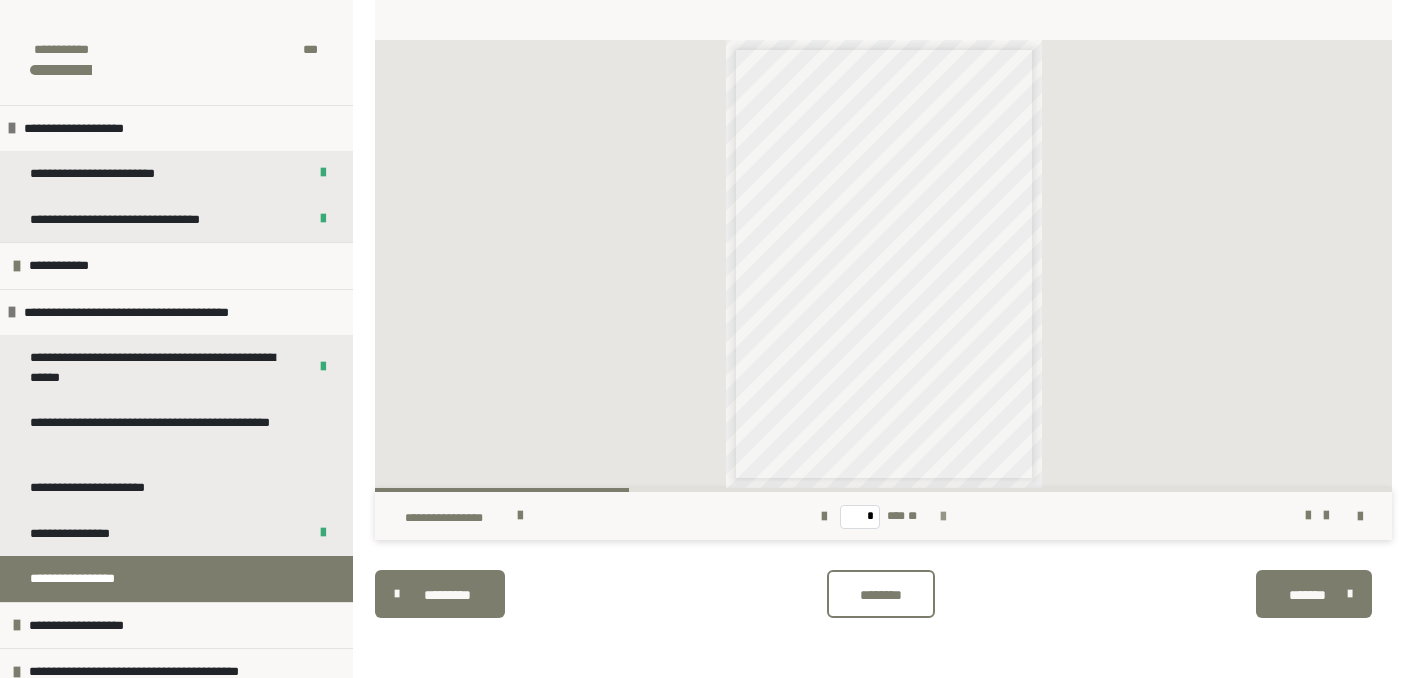 click at bounding box center (943, 516) 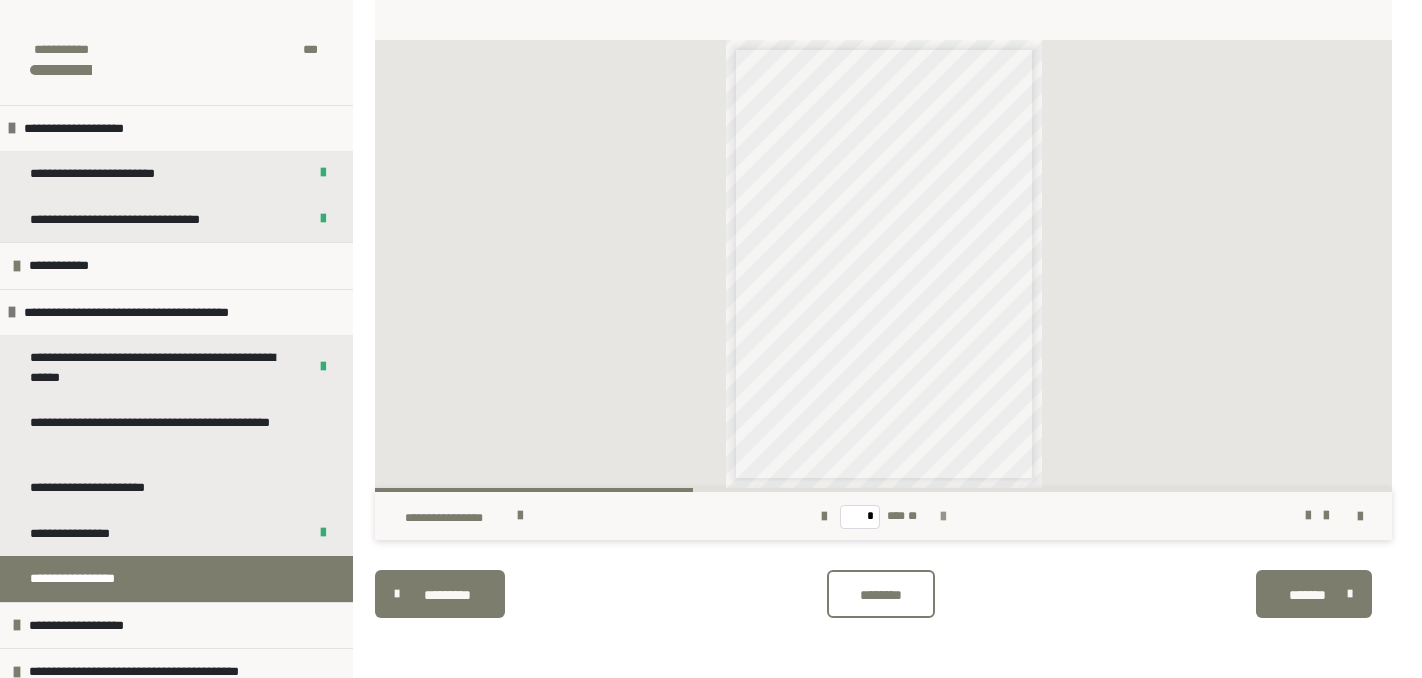 click at bounding box center (943, 516) 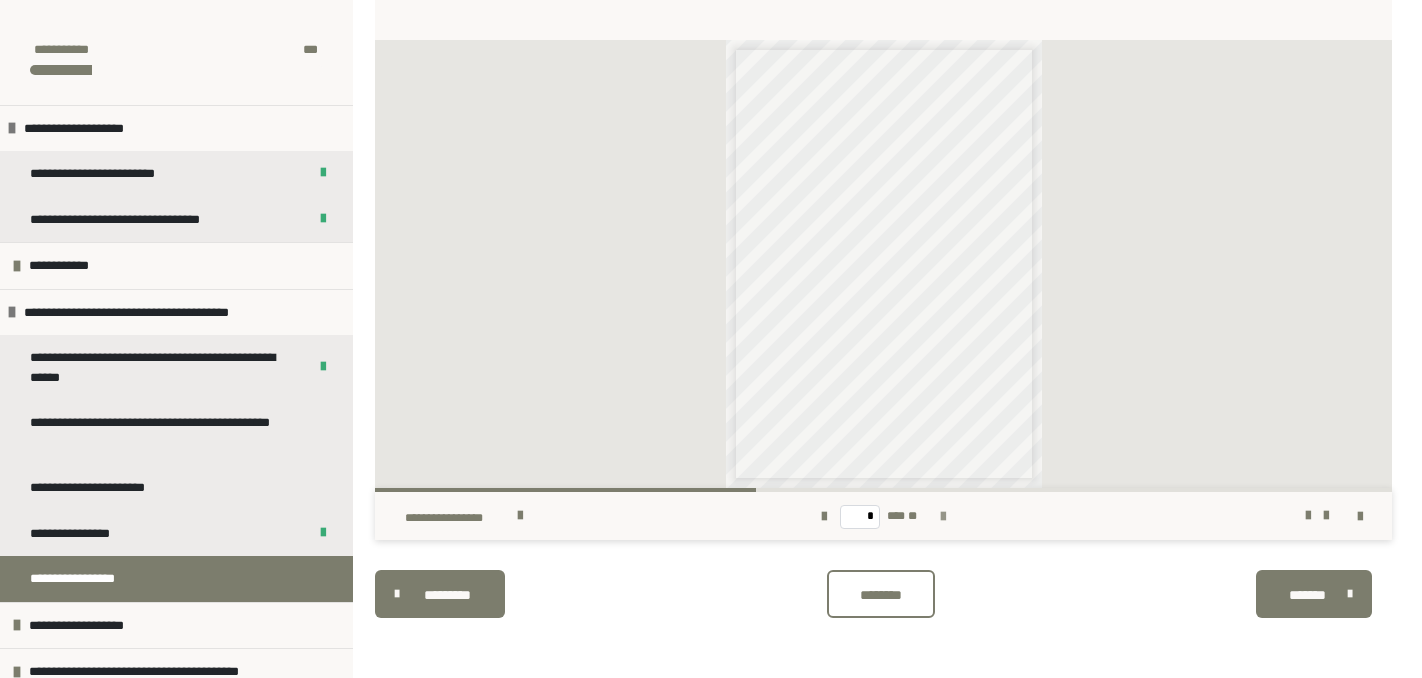 click at bounding box center [943, 516] 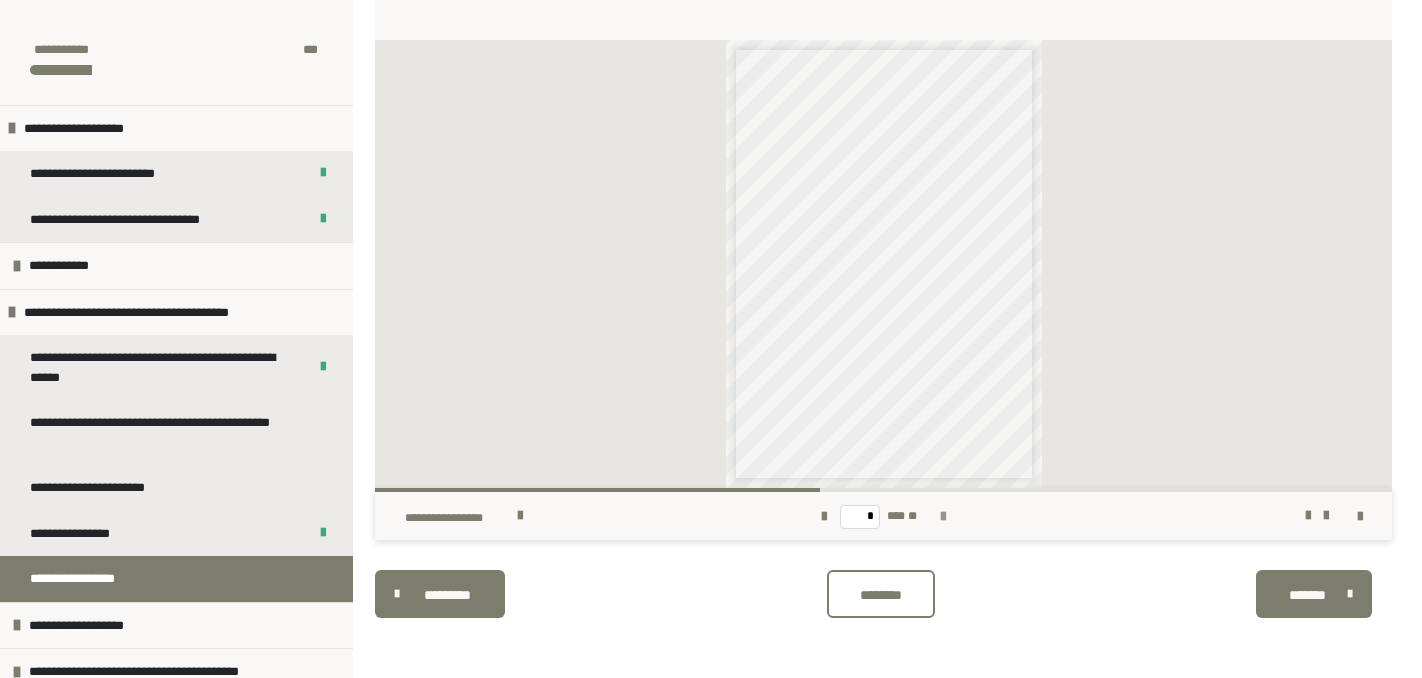 click at bounding box center [943, 516] 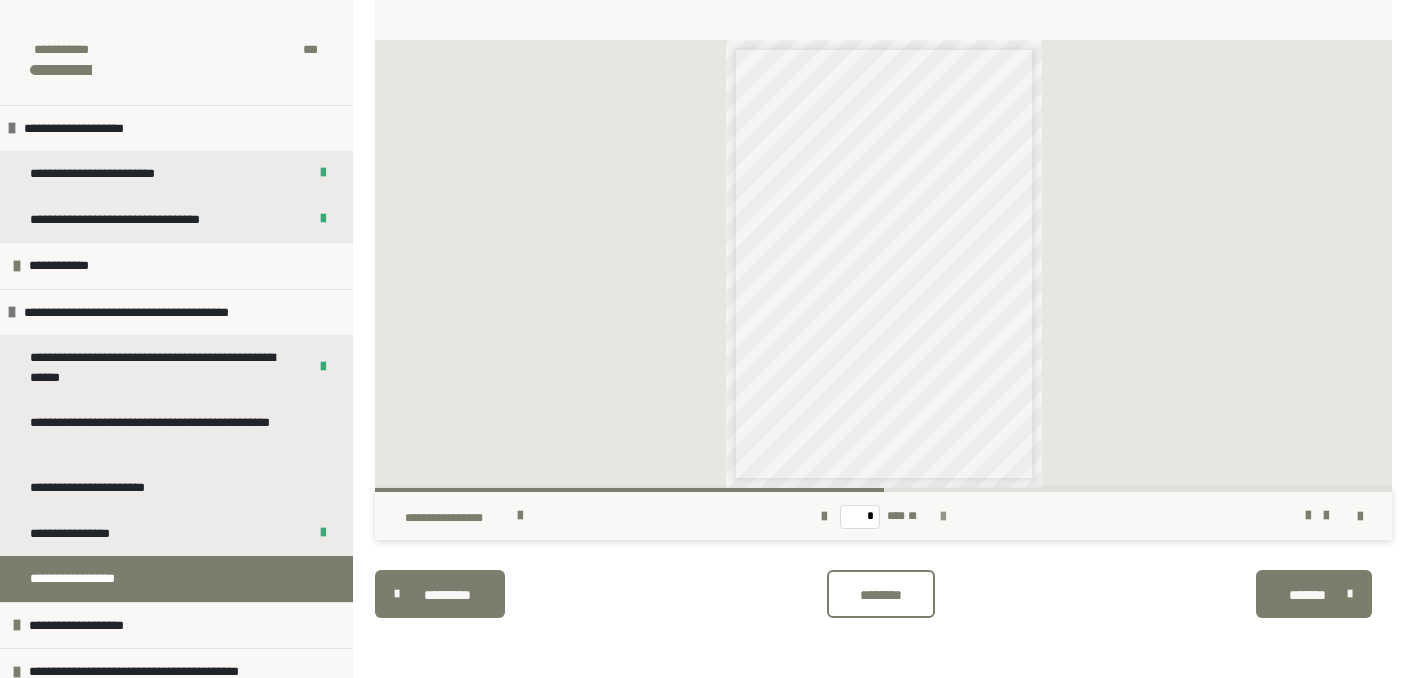 click at bounding box center [943, 516] 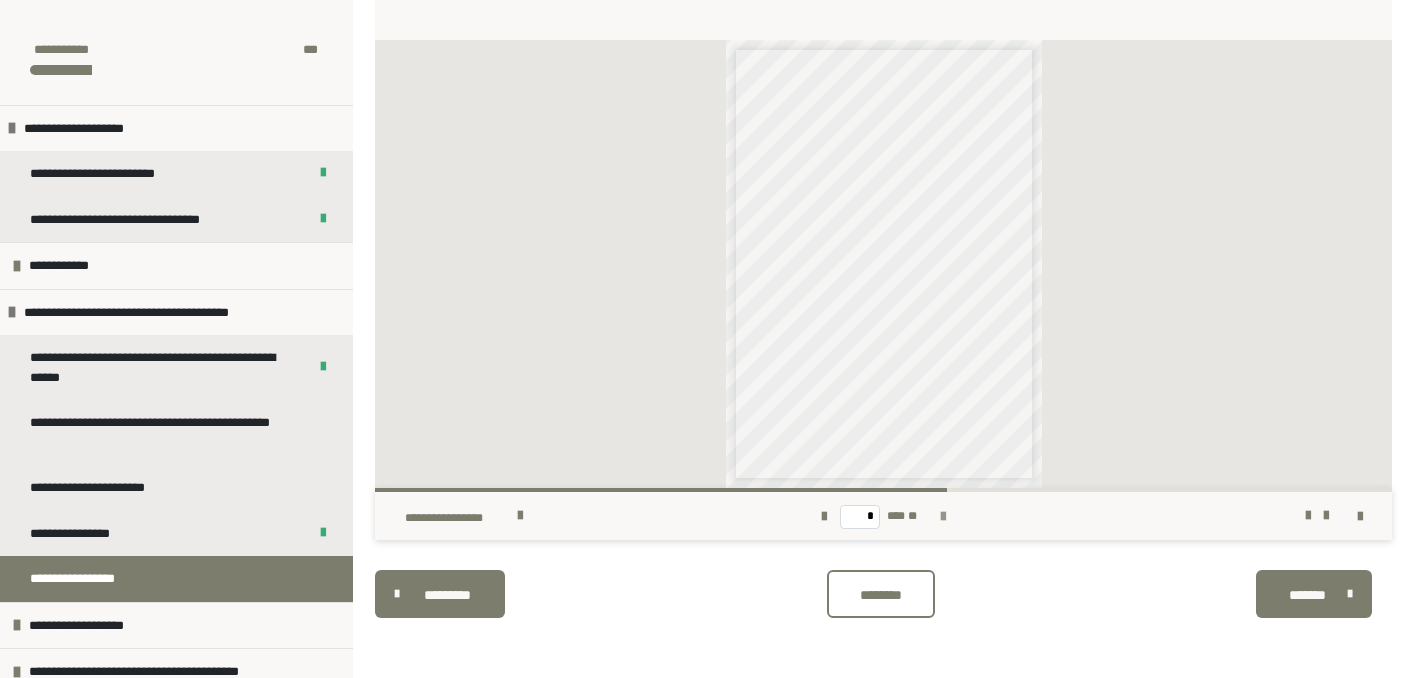 click at bounding box center [943, 516] 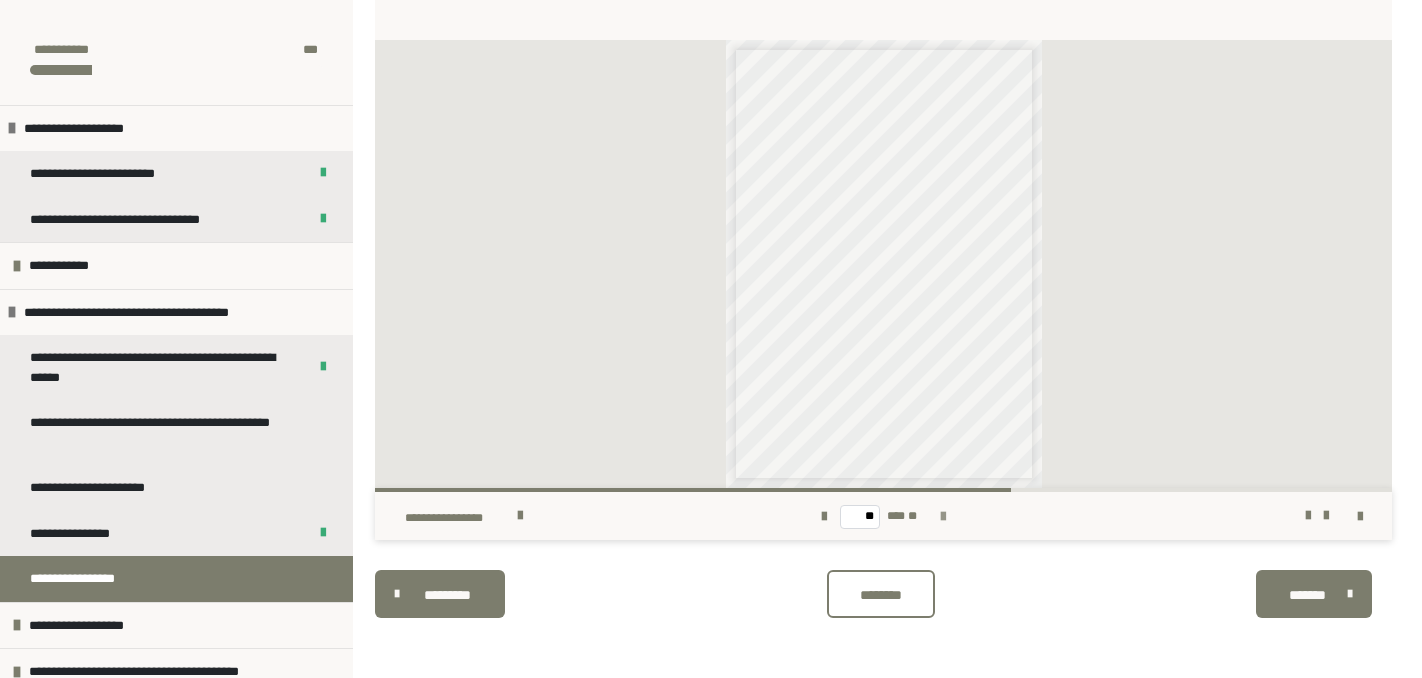 click at bounding box center [943, 516] 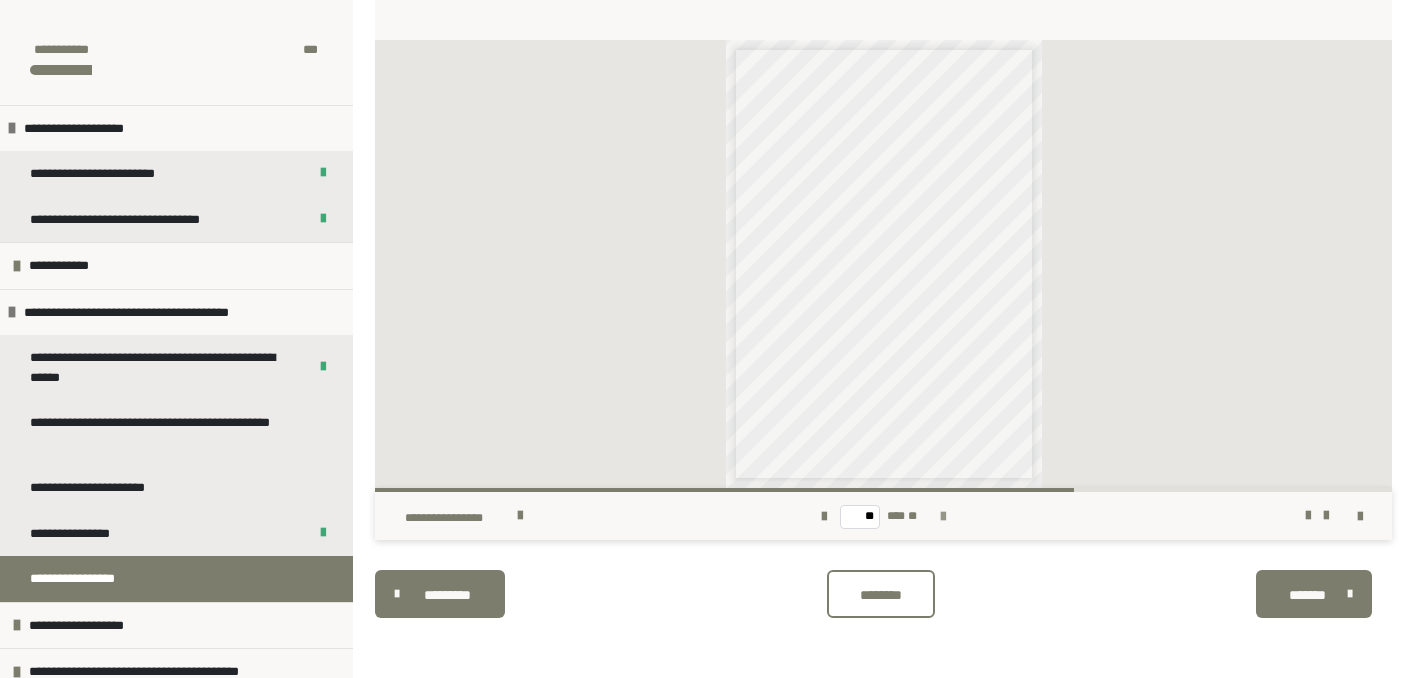 click at bounding box center [943, 516] 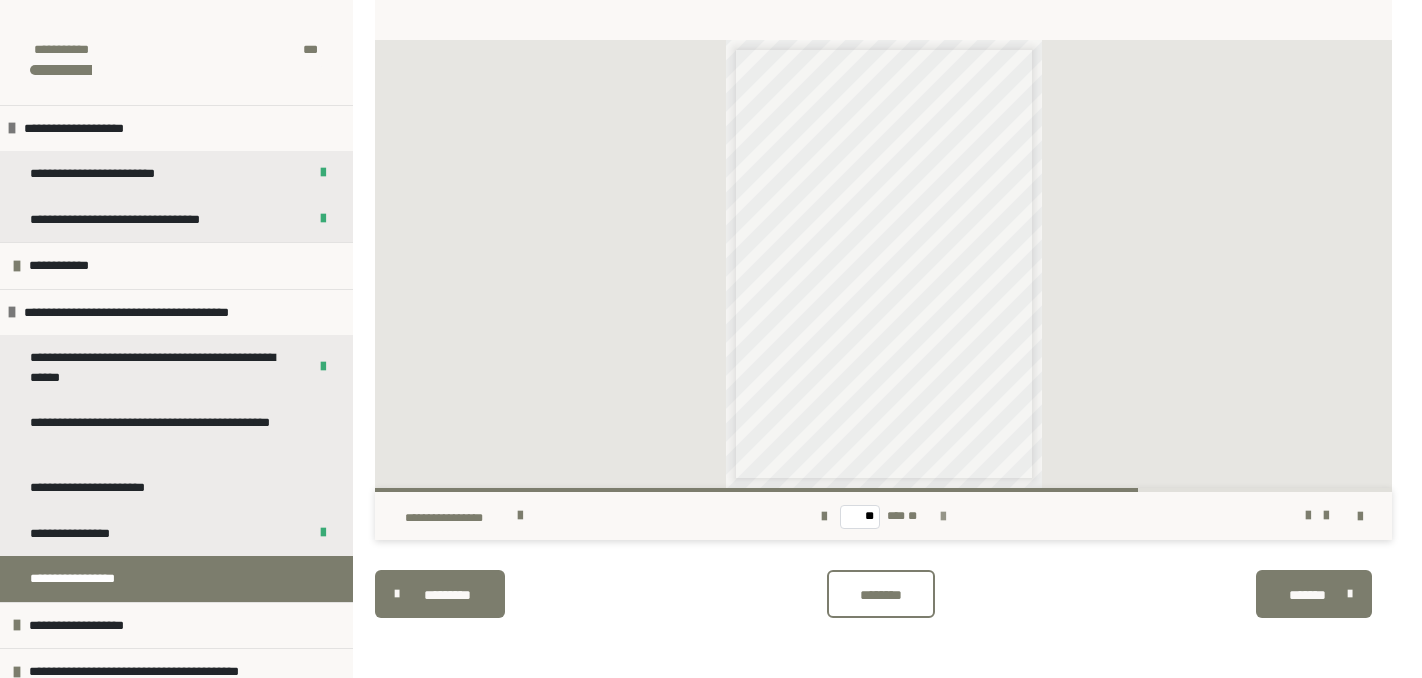 click at bounding box center (943, 516) 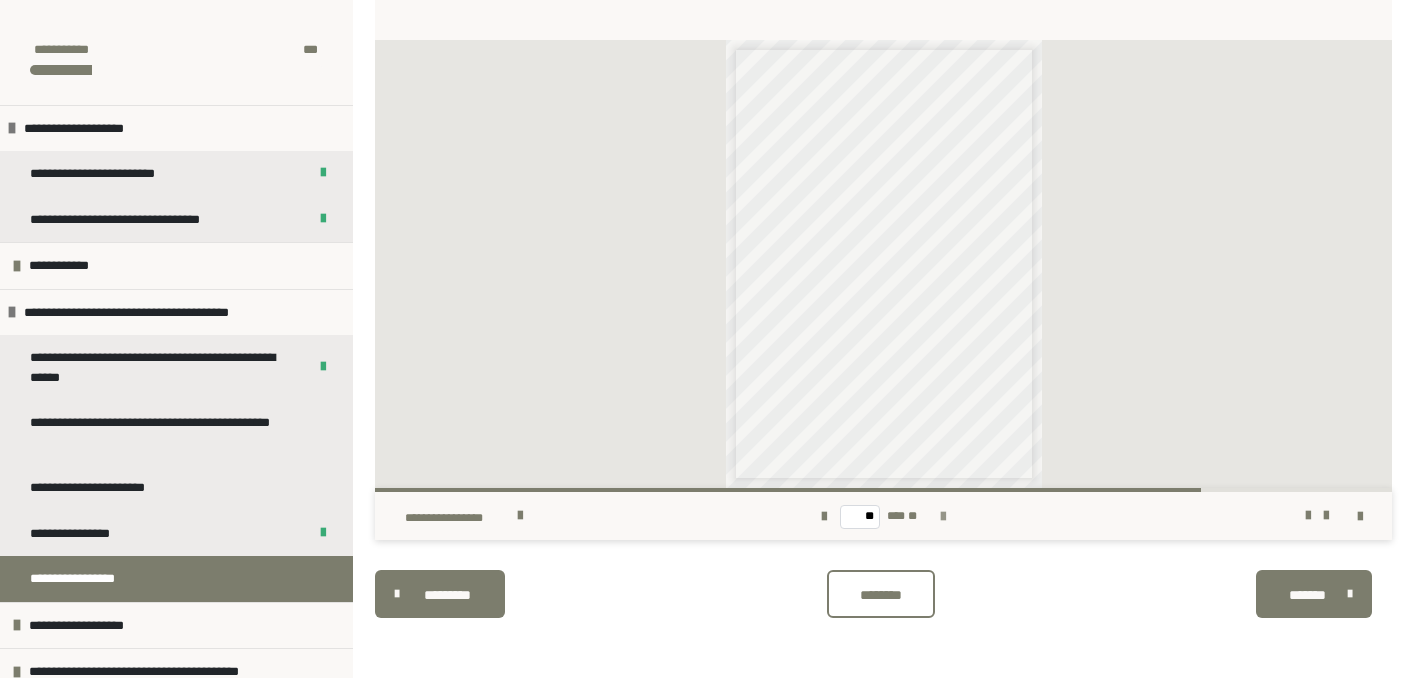 click at bounding box center [943, 516] 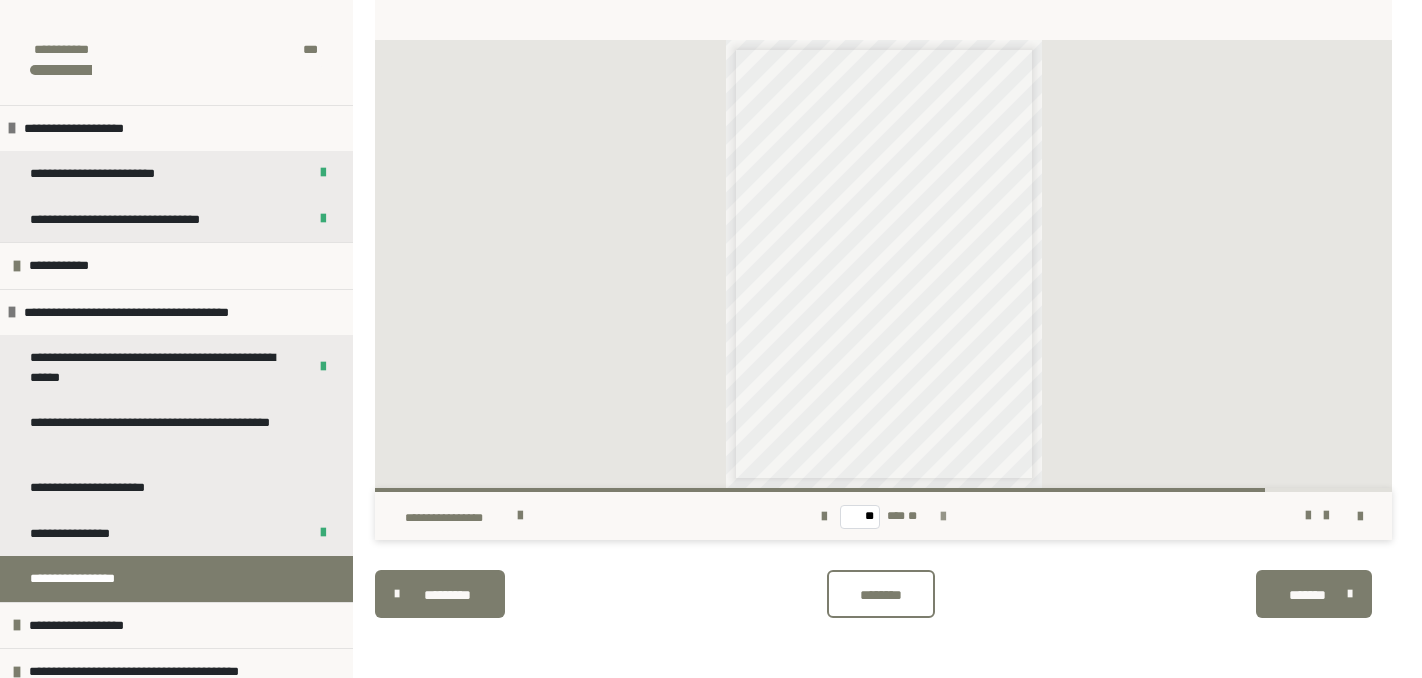 click at bounding box center (943, 516) 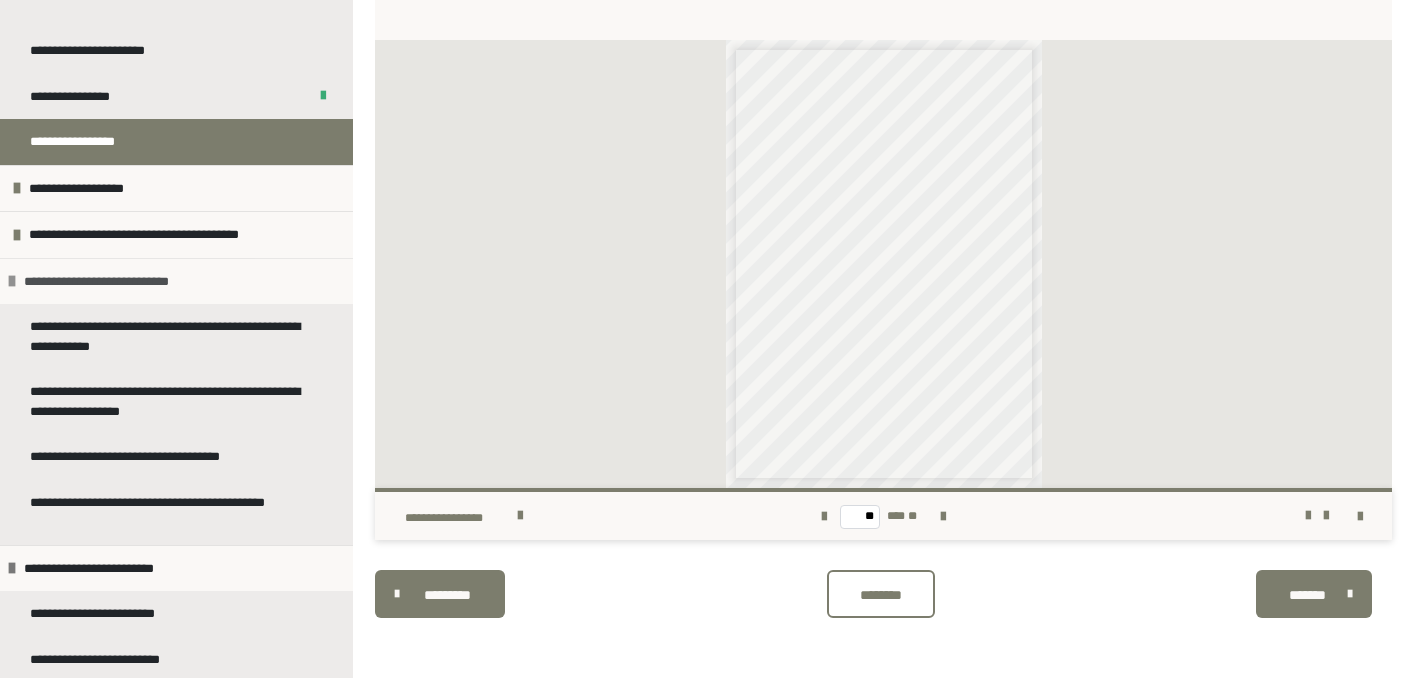 scroll, scrollTop: 440, scrollLeft: 0, axis: vertical 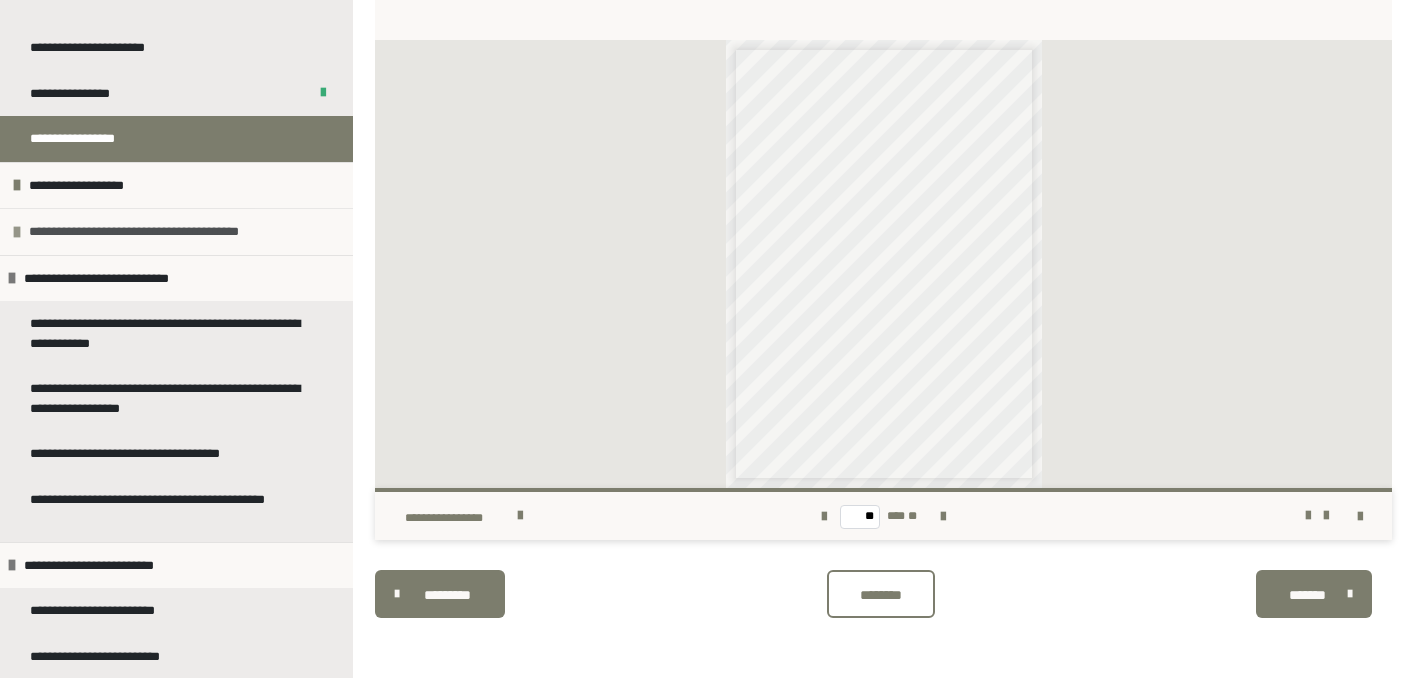 click on "**********" at bounding box center (163, 232) 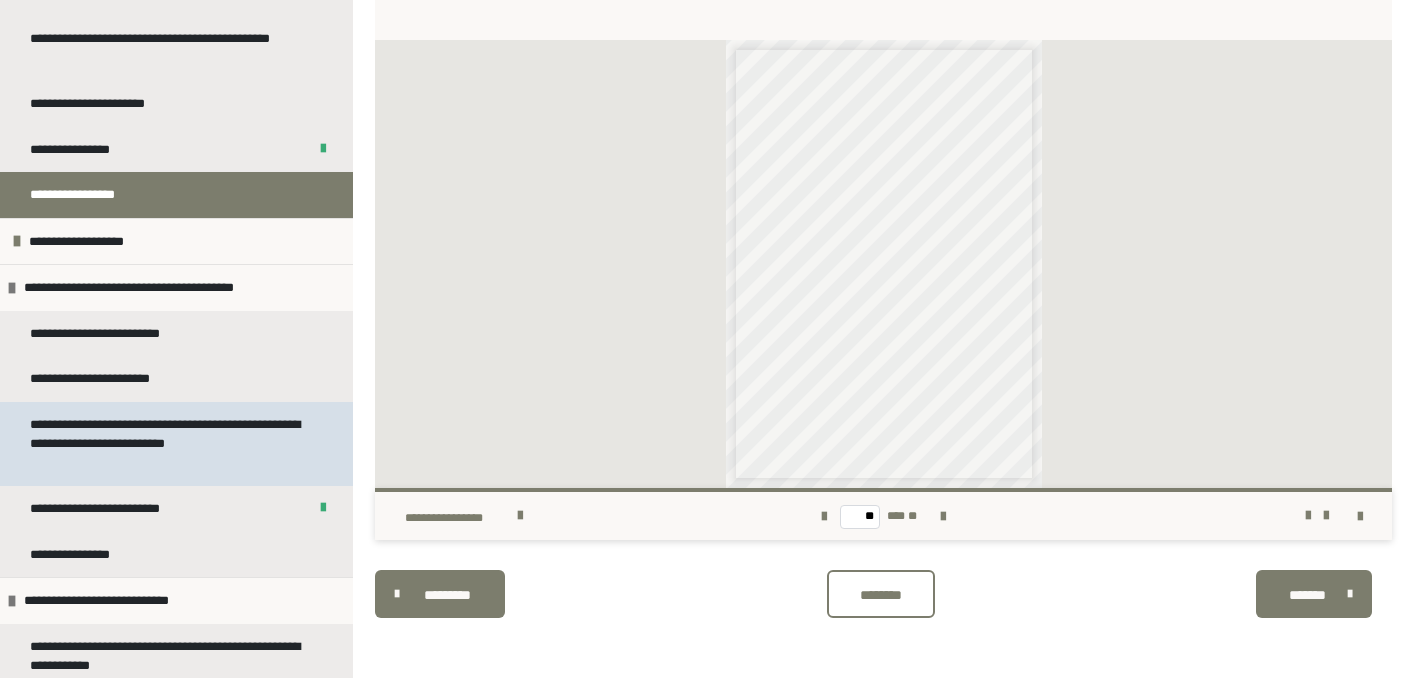 scroll, scrollTop: 360, scrollLeft: 0, axis: vertical 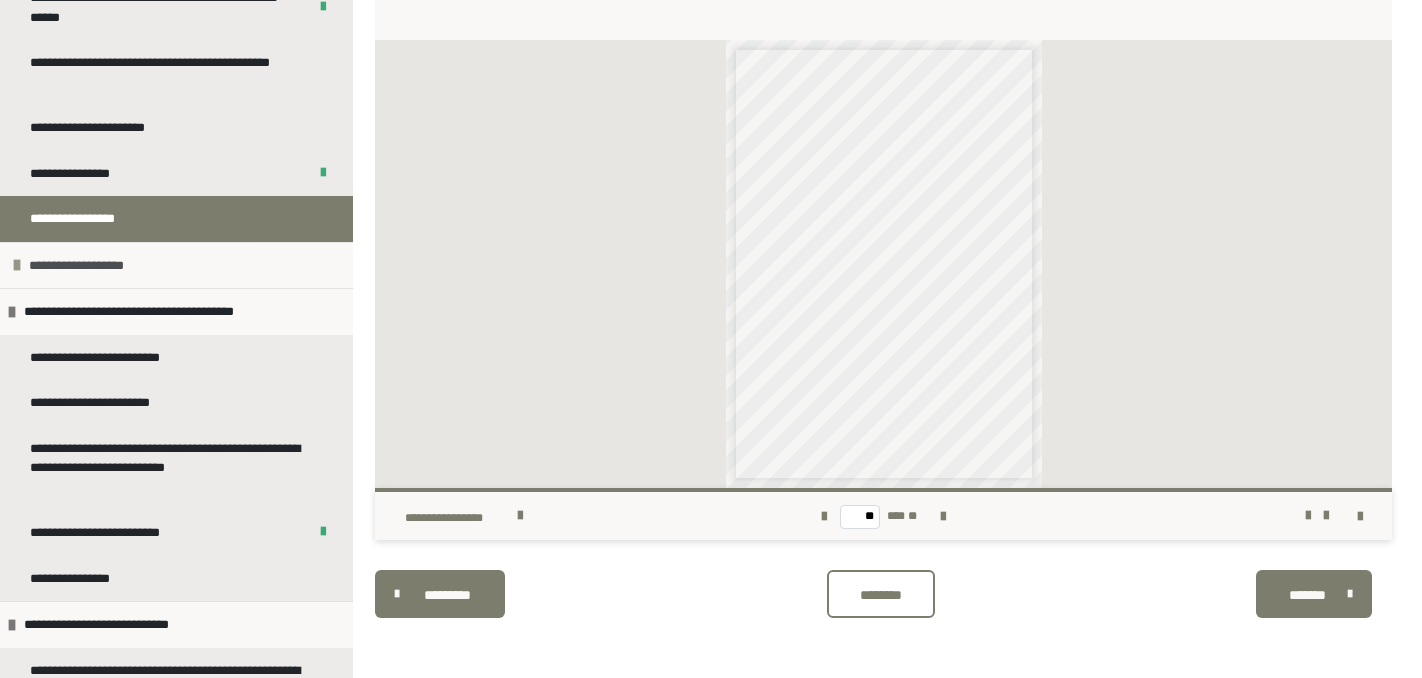click on "**********" at bounding box center [176, 265] 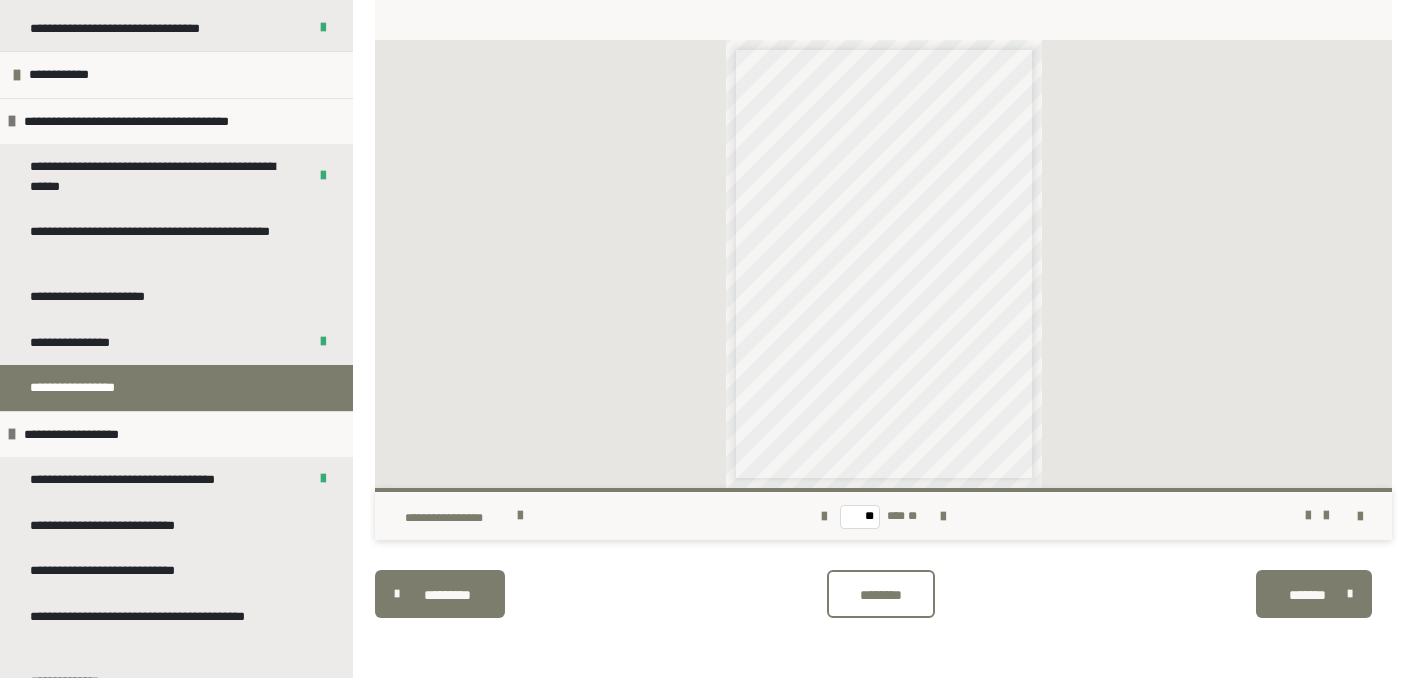 scroll, scrollTop: 0, scrollLeft: 0, axis: both 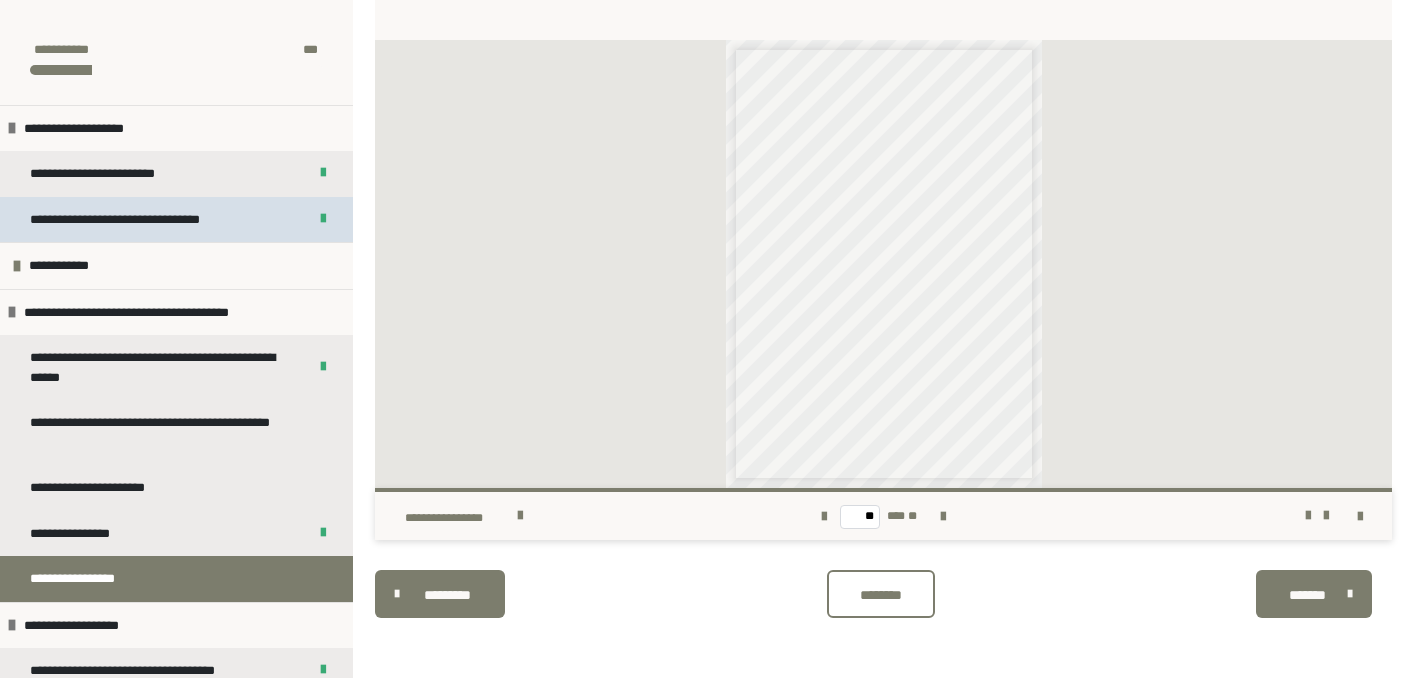 click on "**********" at bounding box center (143, 220) 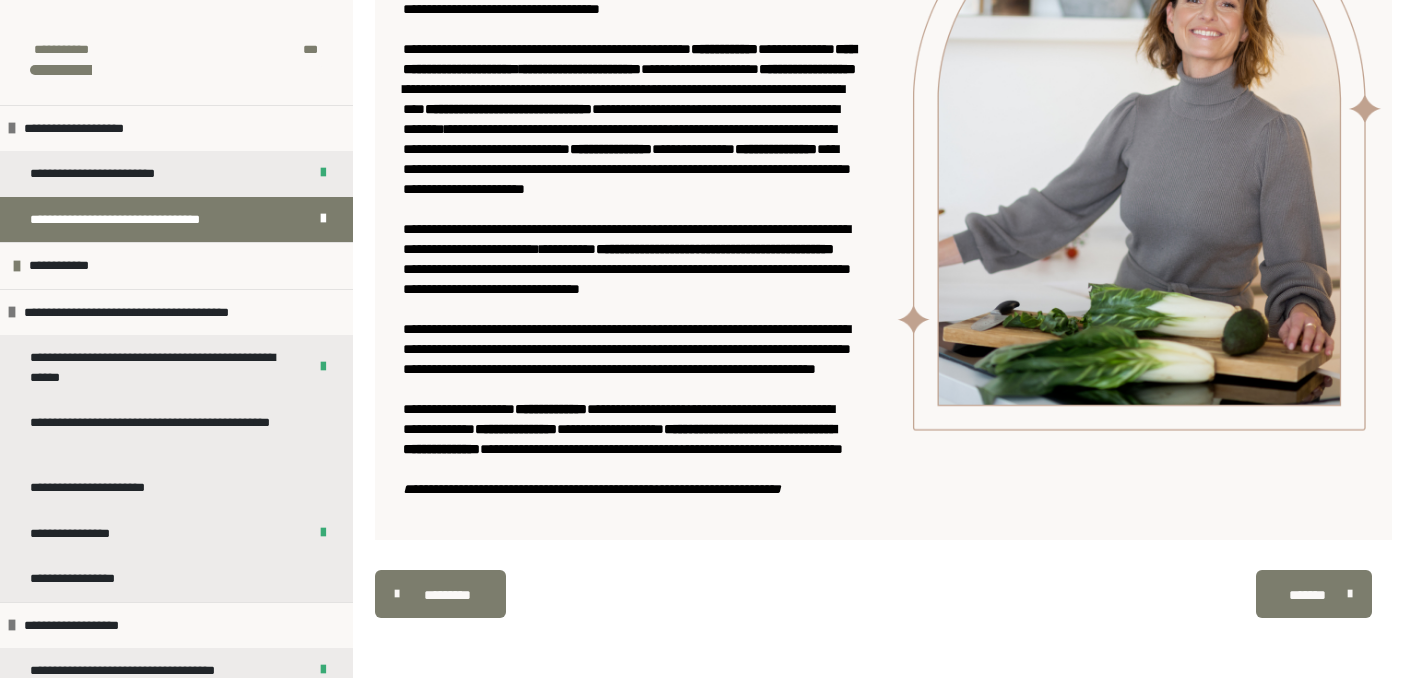 scroll, scrollTop: 877, scrollLeft: 0, axis: vertical 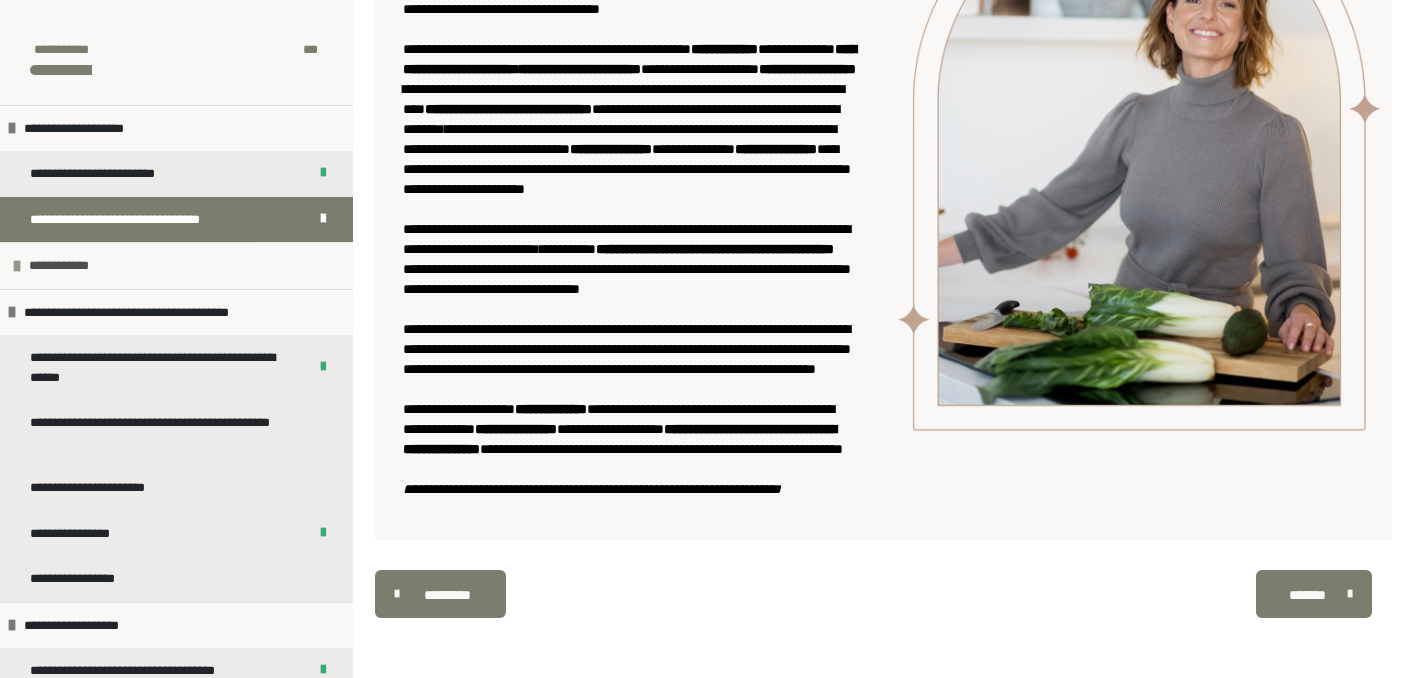 click on "**********" at bounding box center [176, 265] 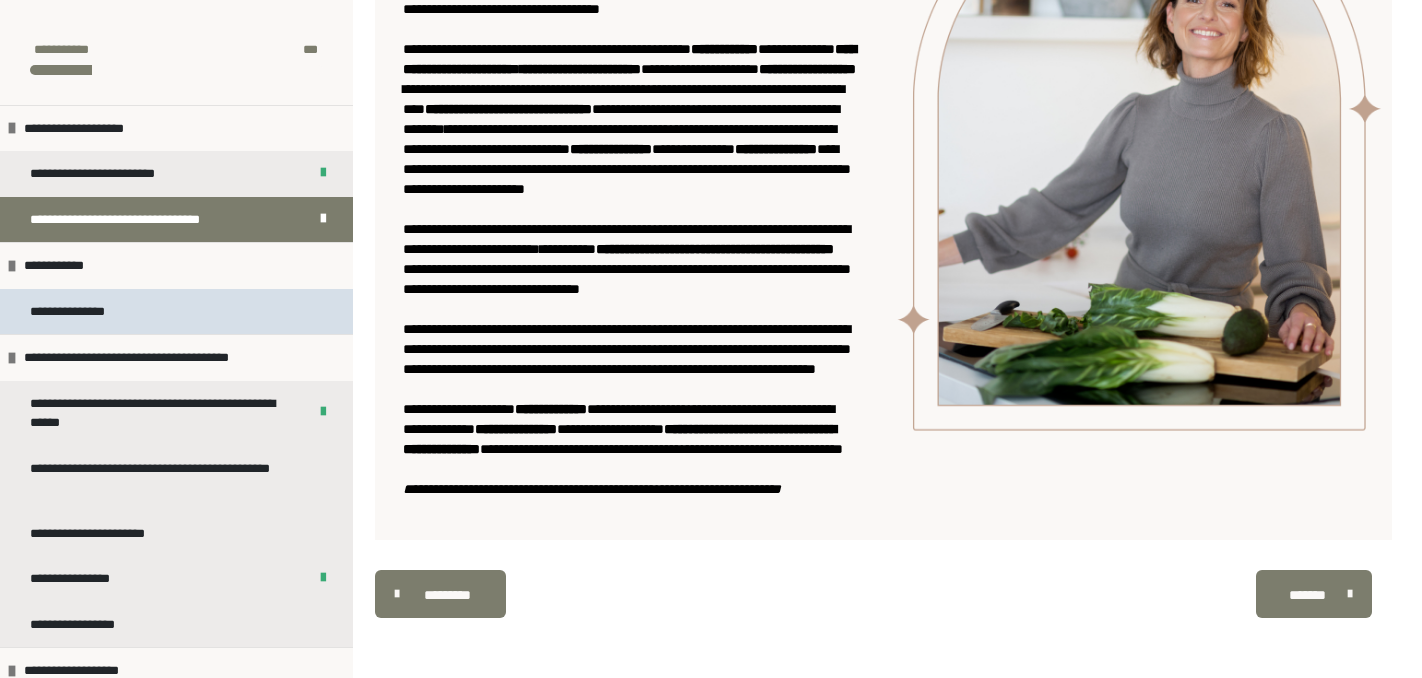 click on "**********" at bounding box center [176, 312] 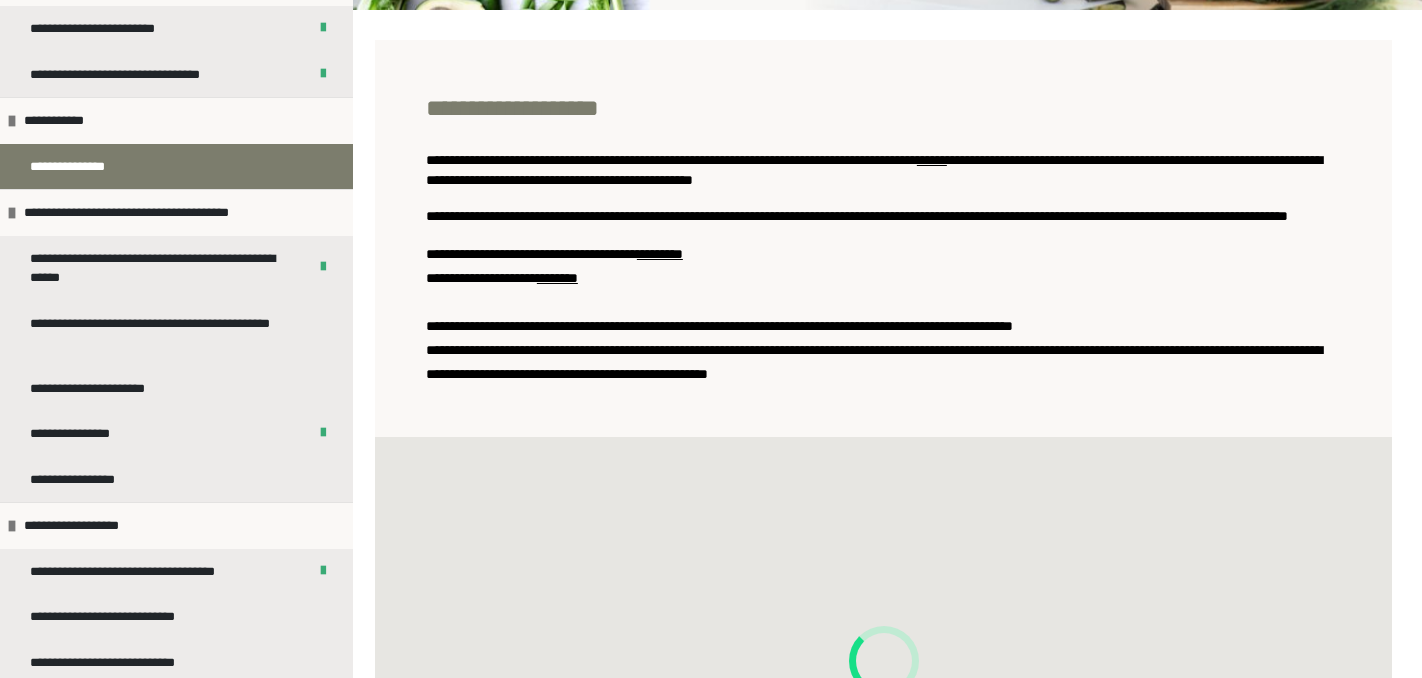 scroll, scrollTop: 146, scrollLeft: 0, axis: vertical 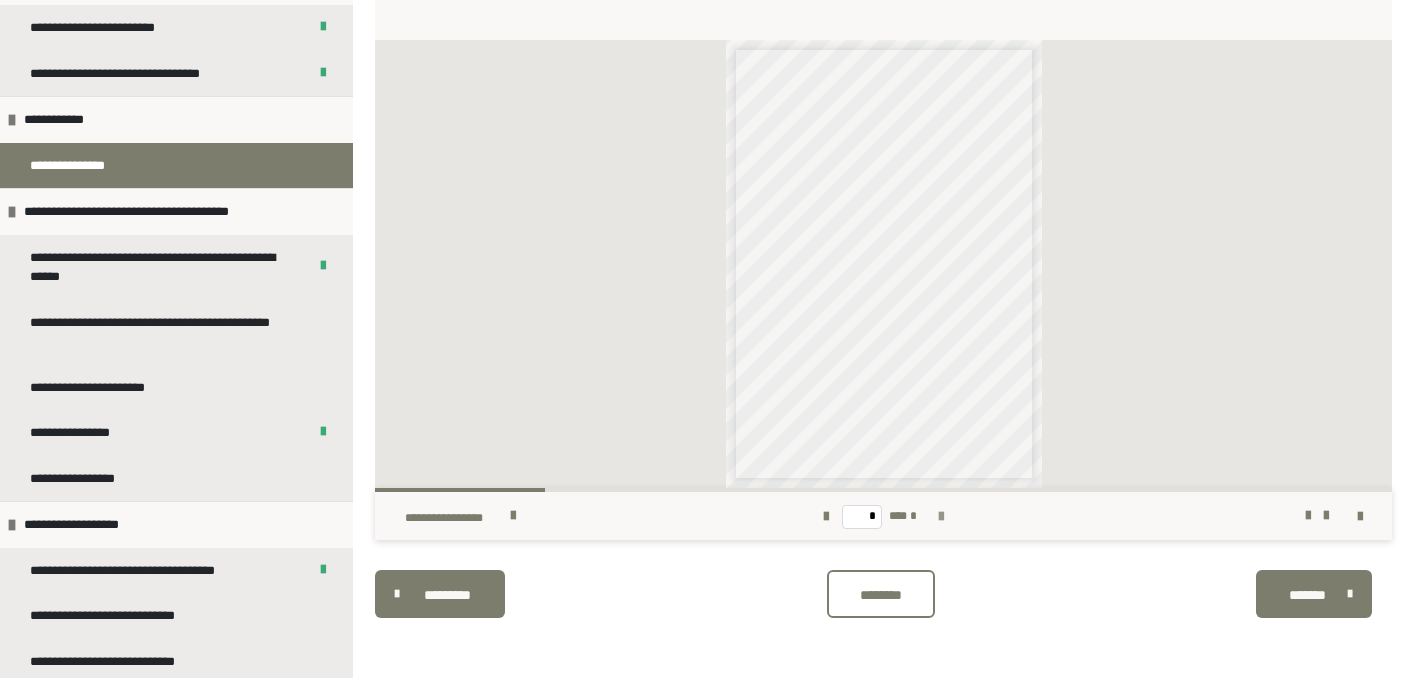 click at bounding box center (941, 517) 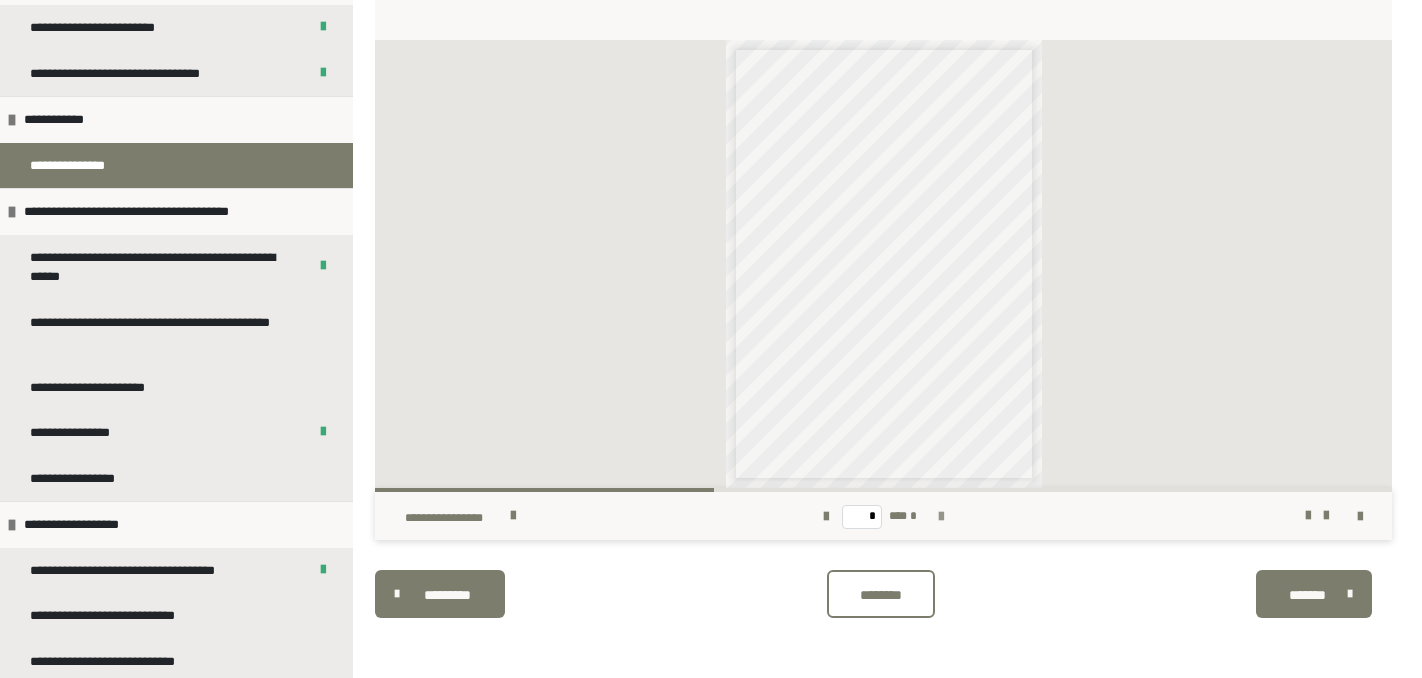 click at bounding box center [941, 517] 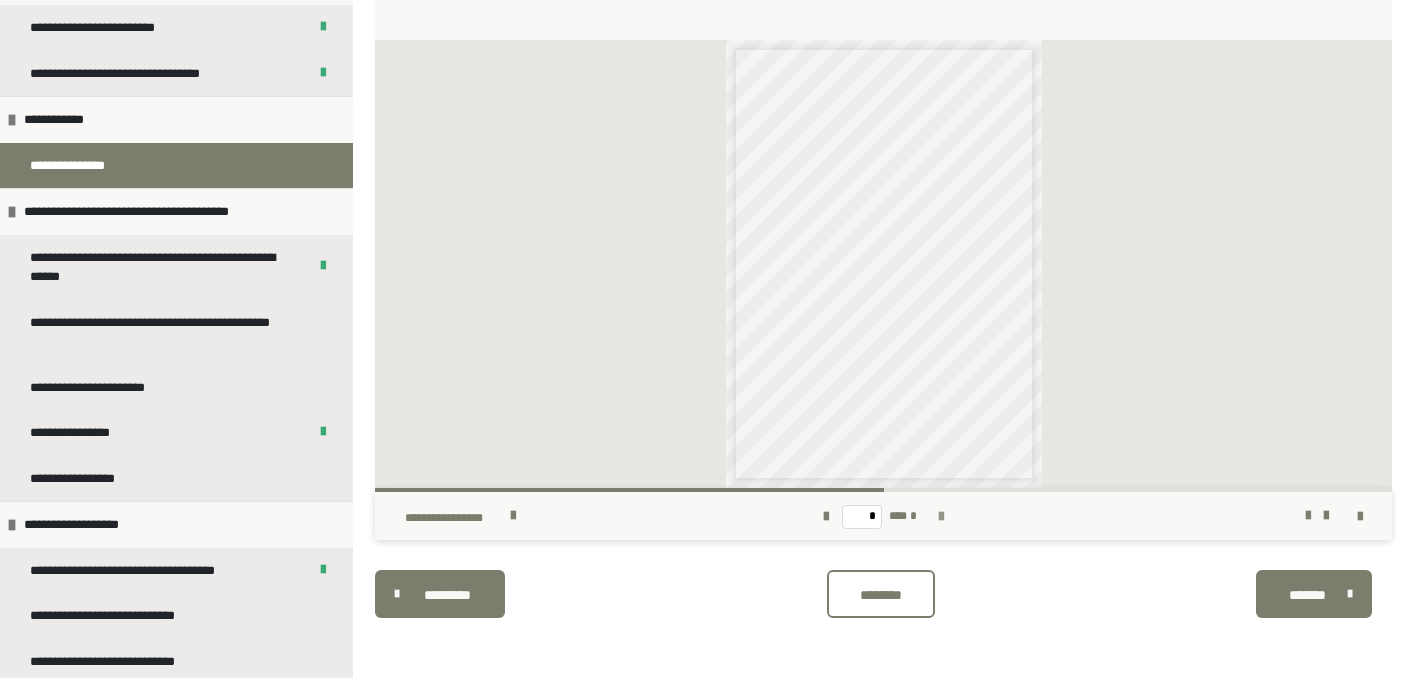 click at bounding box center [941, 517] 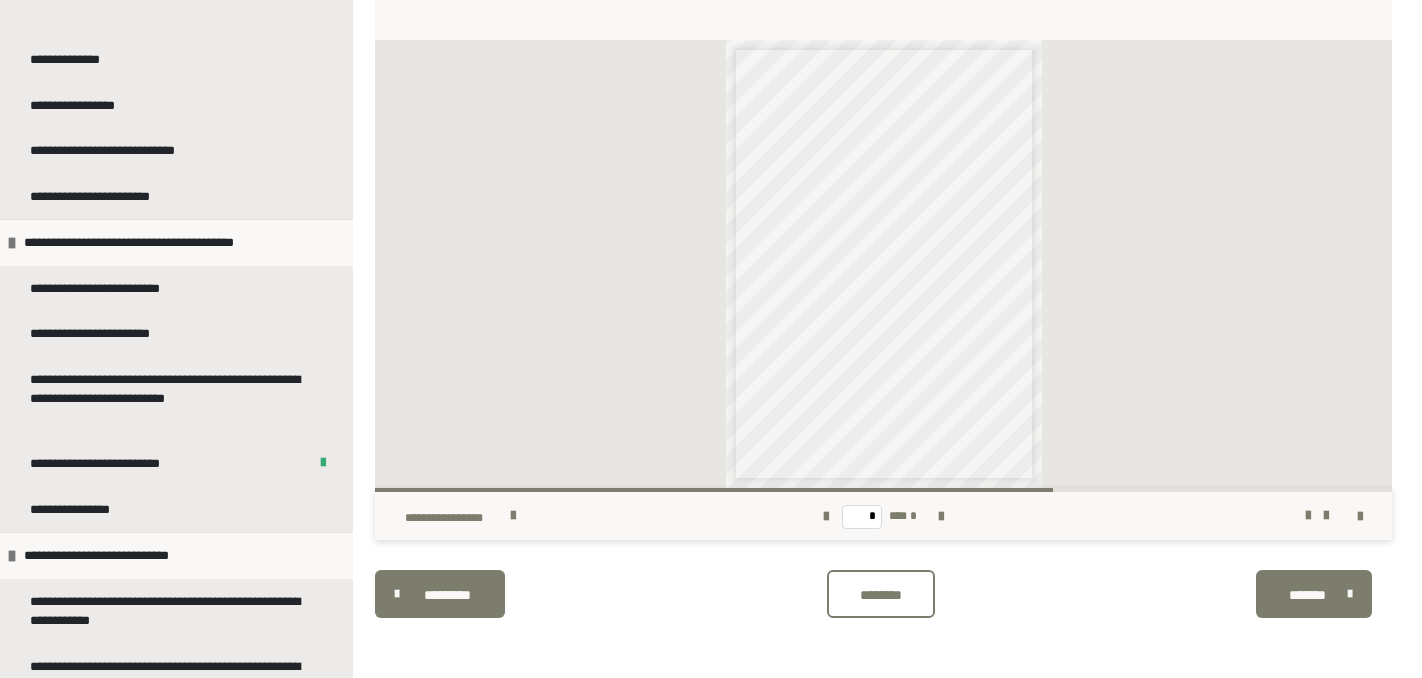 scroll, scrollTop: 862, scrollLeft: 0, axis: vertical 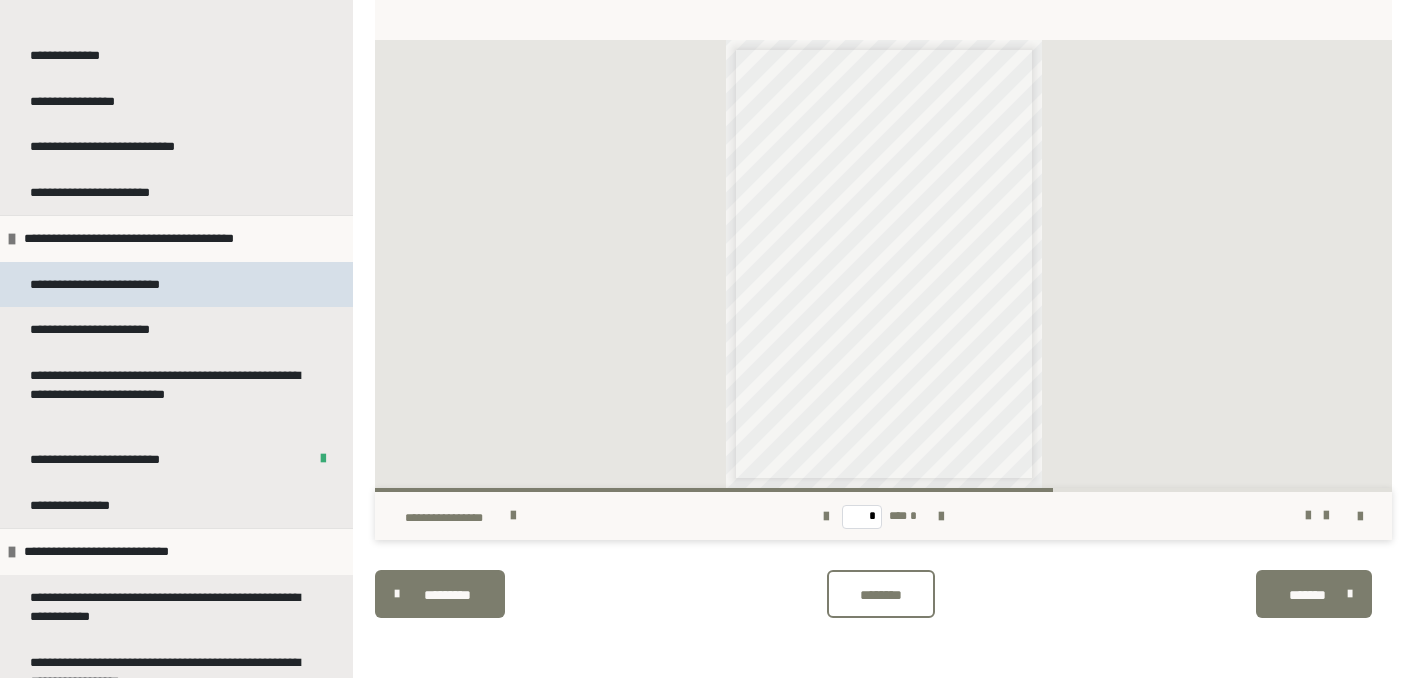 click on "**********" at bounding box center [176, 285] 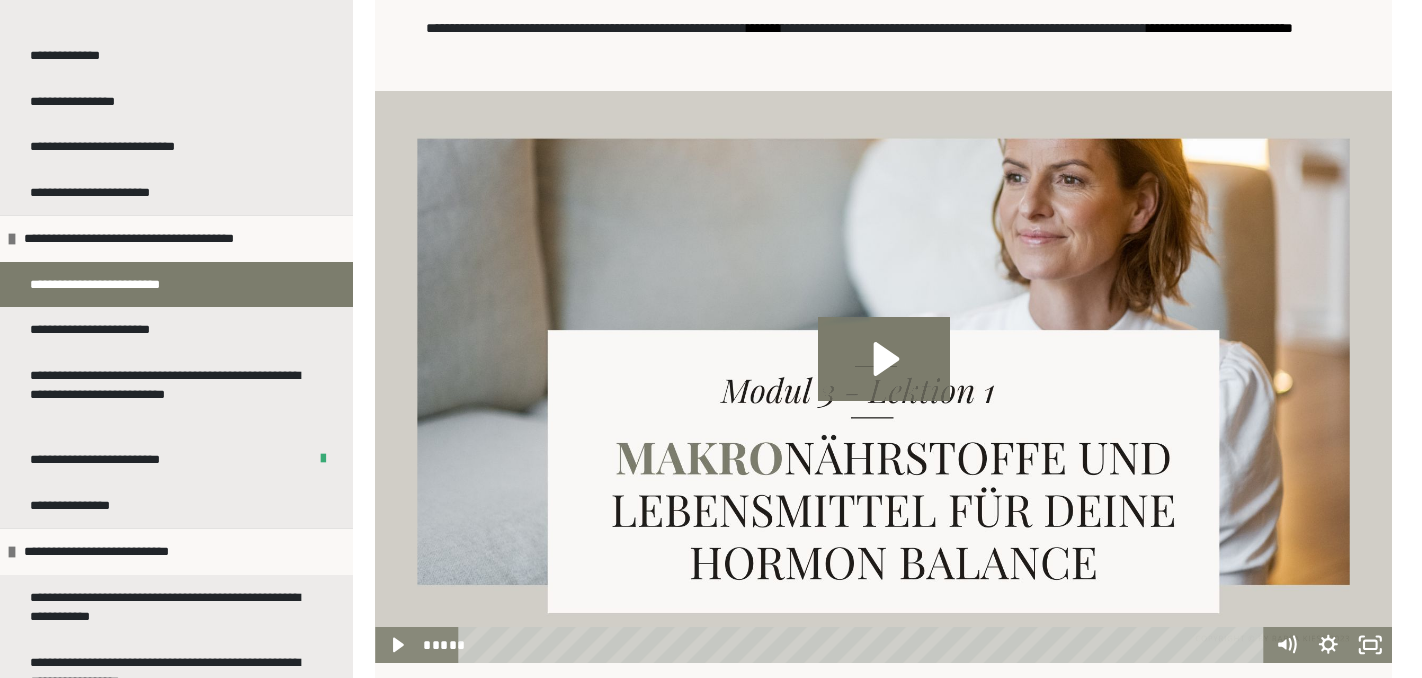 scroll, scrollTop: 724, scrollLeft: 0, axis: vertical 